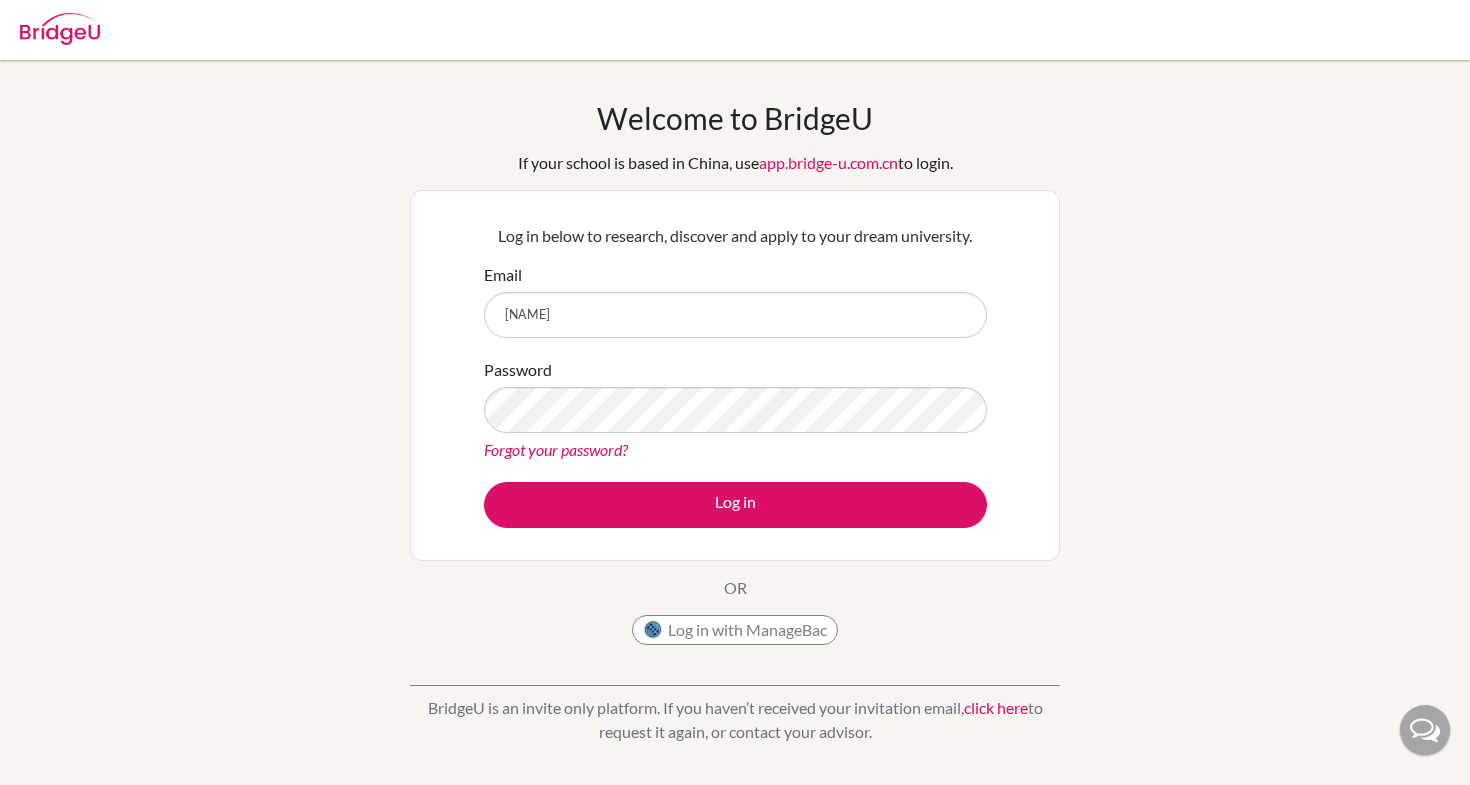 scroll, scrollTop: 0, scrollLeft: 0, axis: both 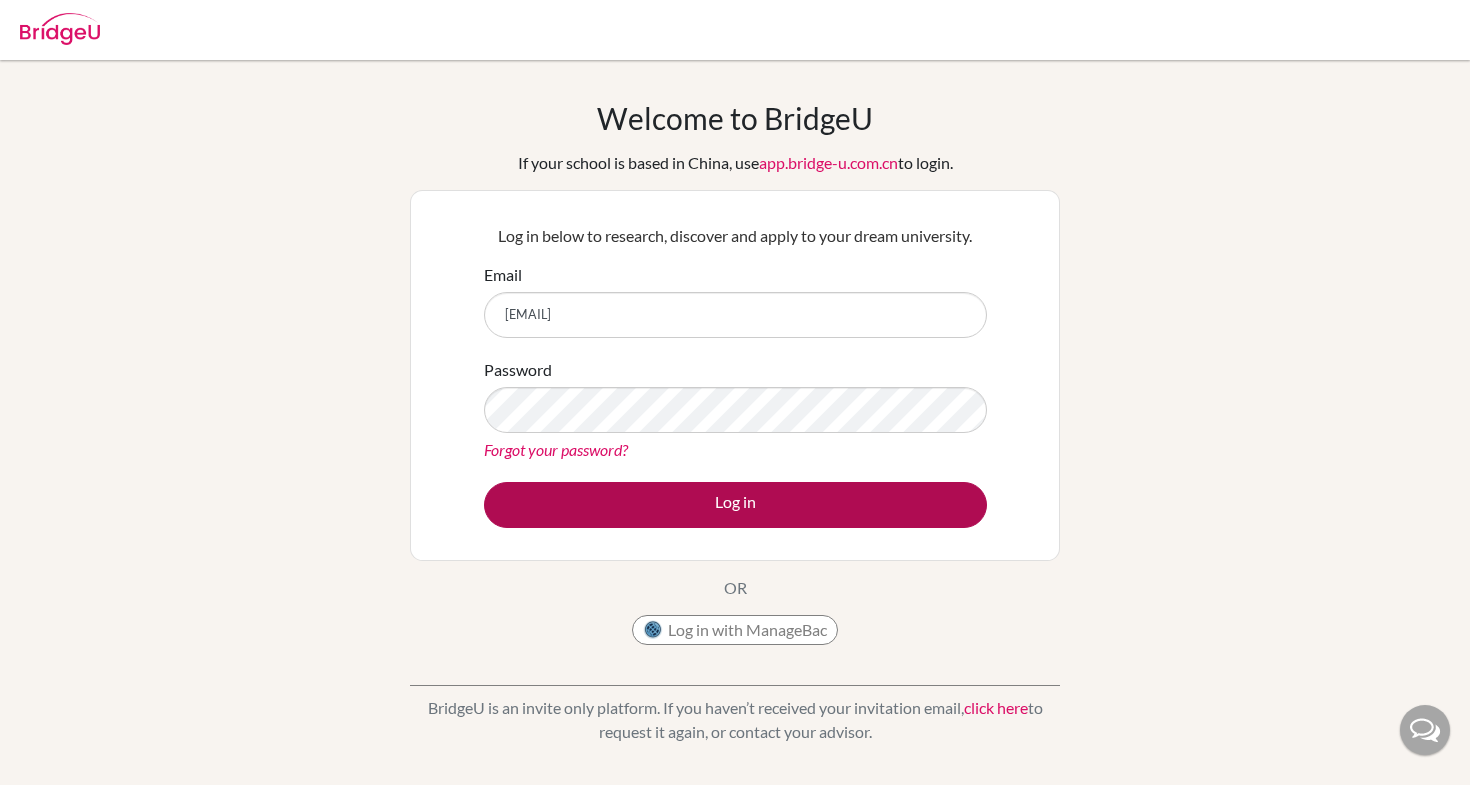 type on "darmeshova.ai@gmail.com" 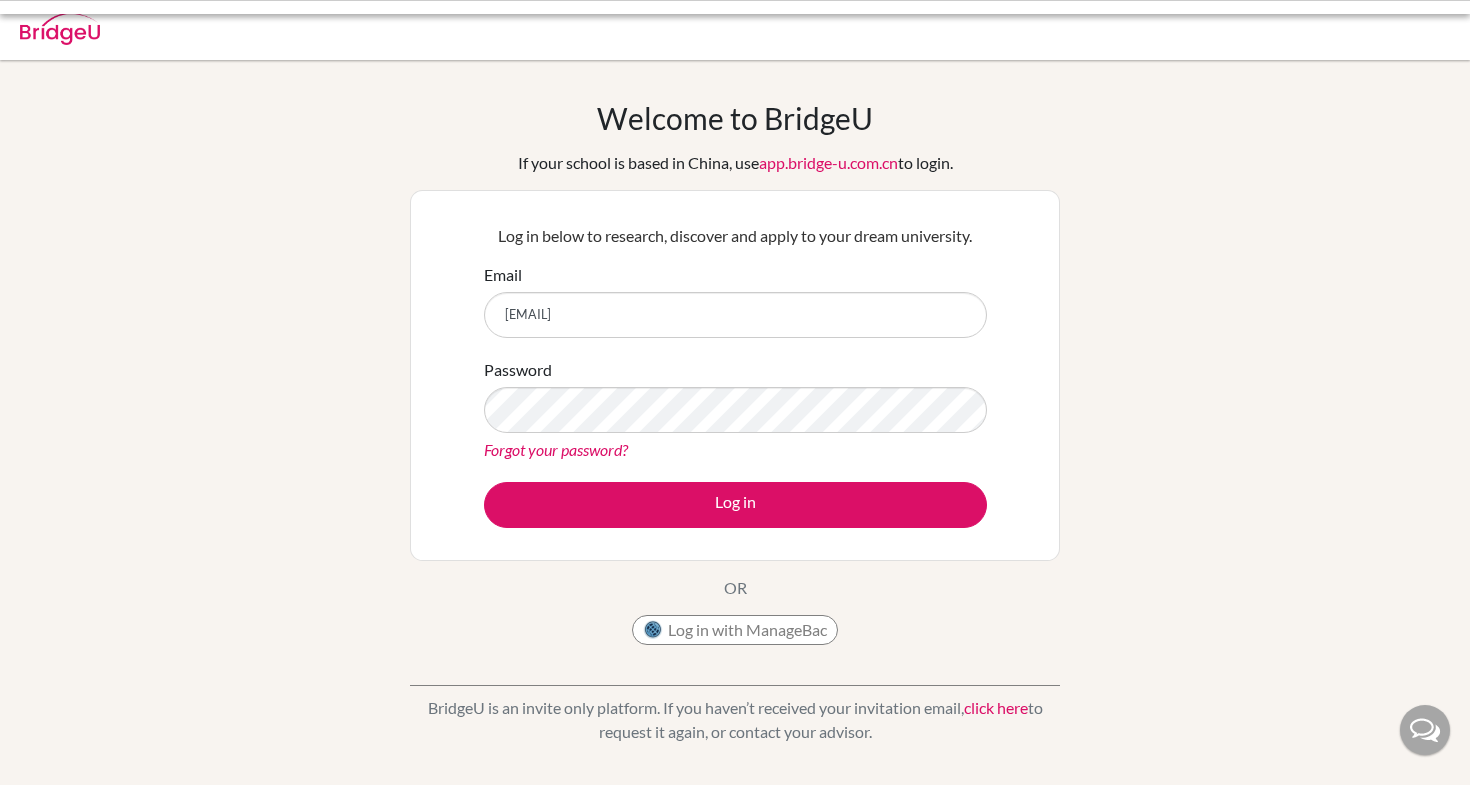 scroll, scrollTop: 0, scrollLeft: 0, axis: both 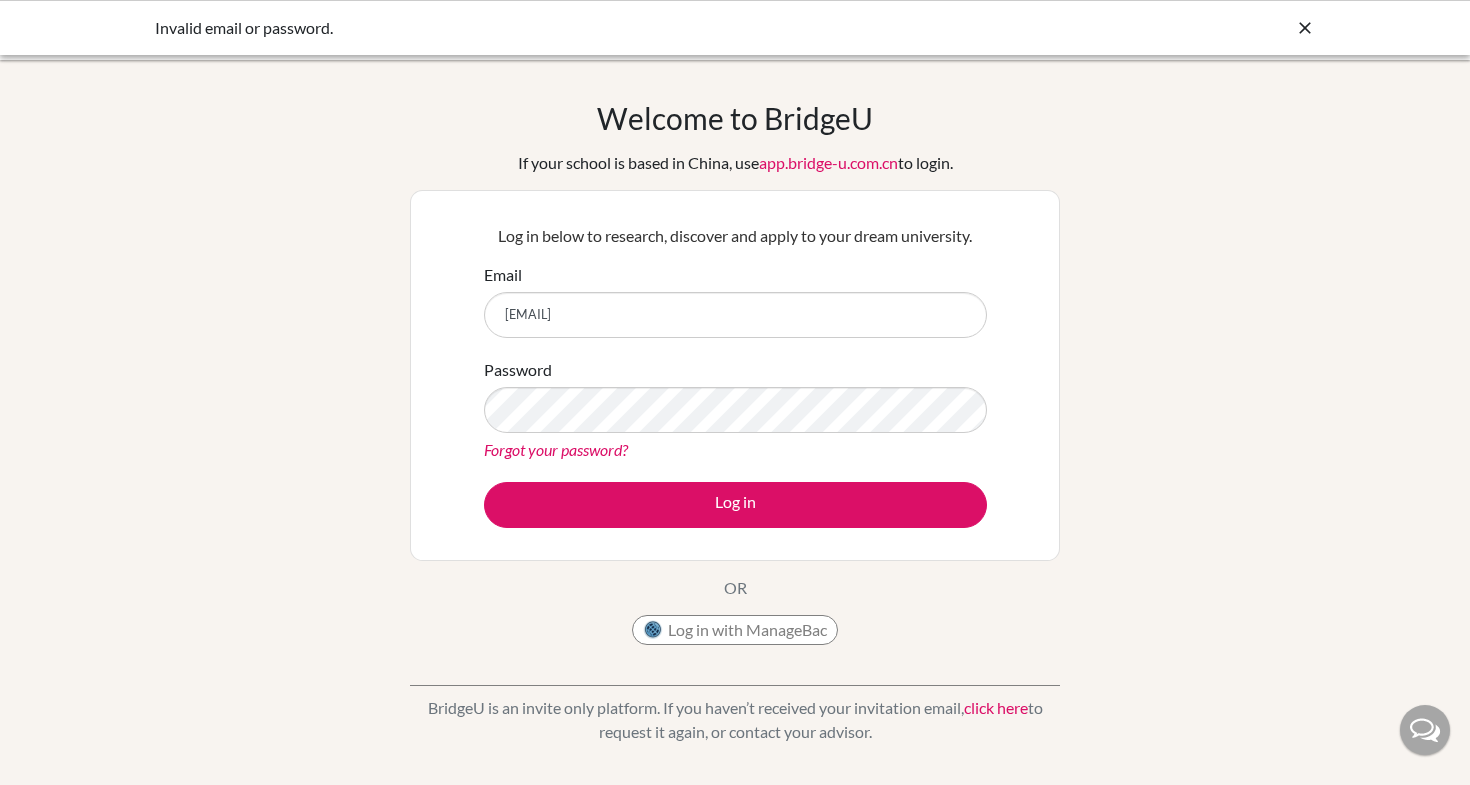 click at bounding box center (1305, 28) 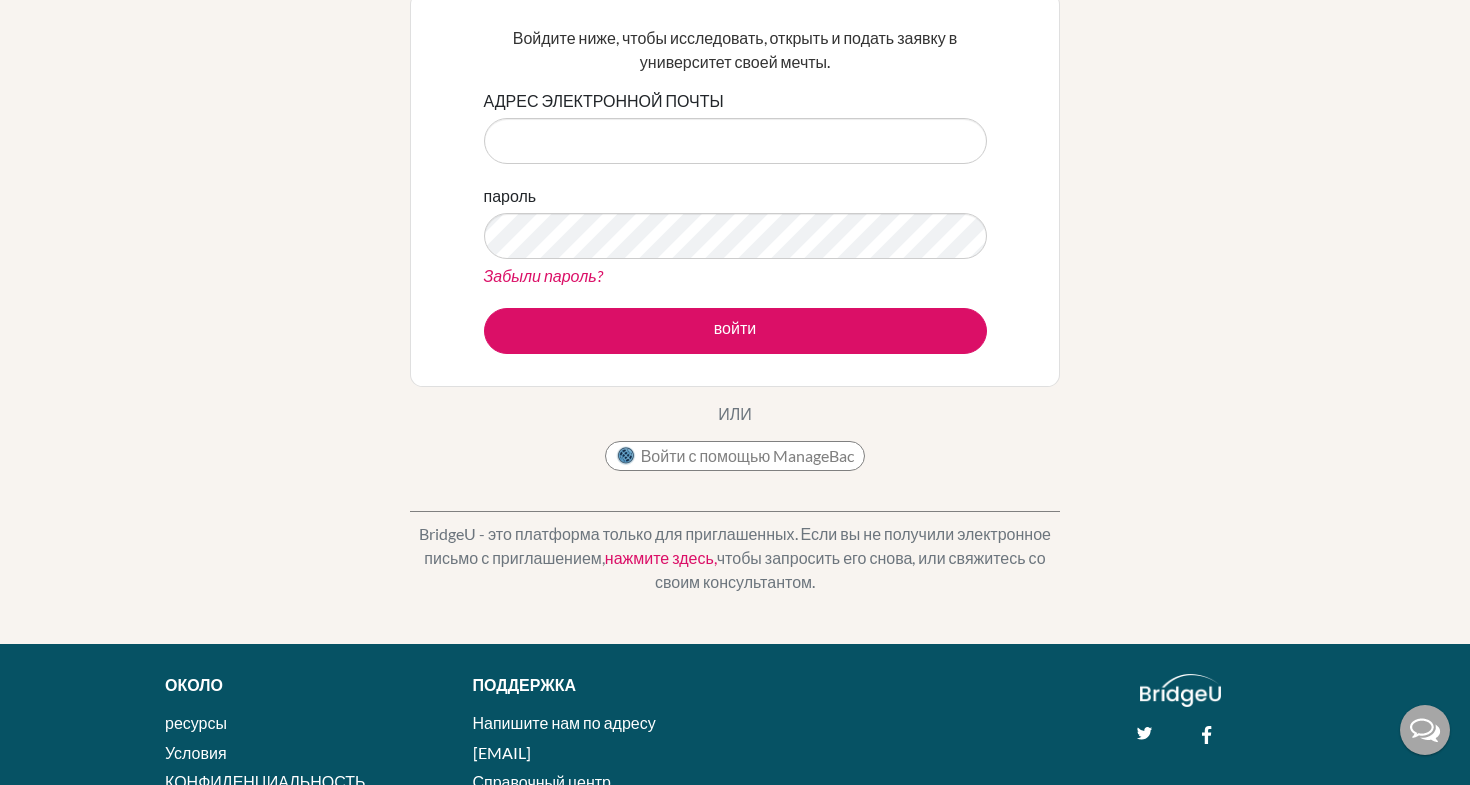 scroll, scrollTop: 226, scrollLeft: 0, axis: vertical 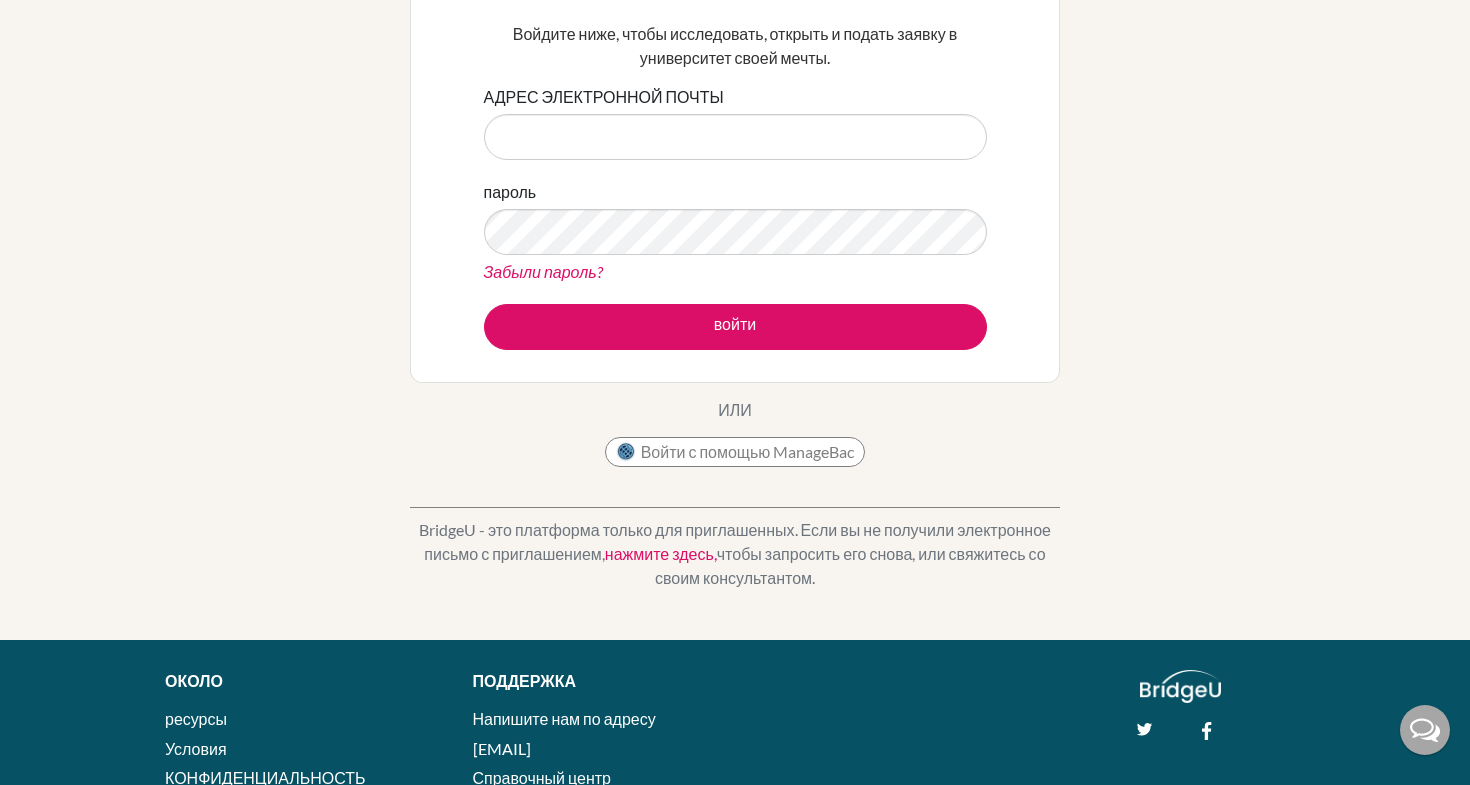 click on "нажмите здесь," at bounding box center [661, 553] 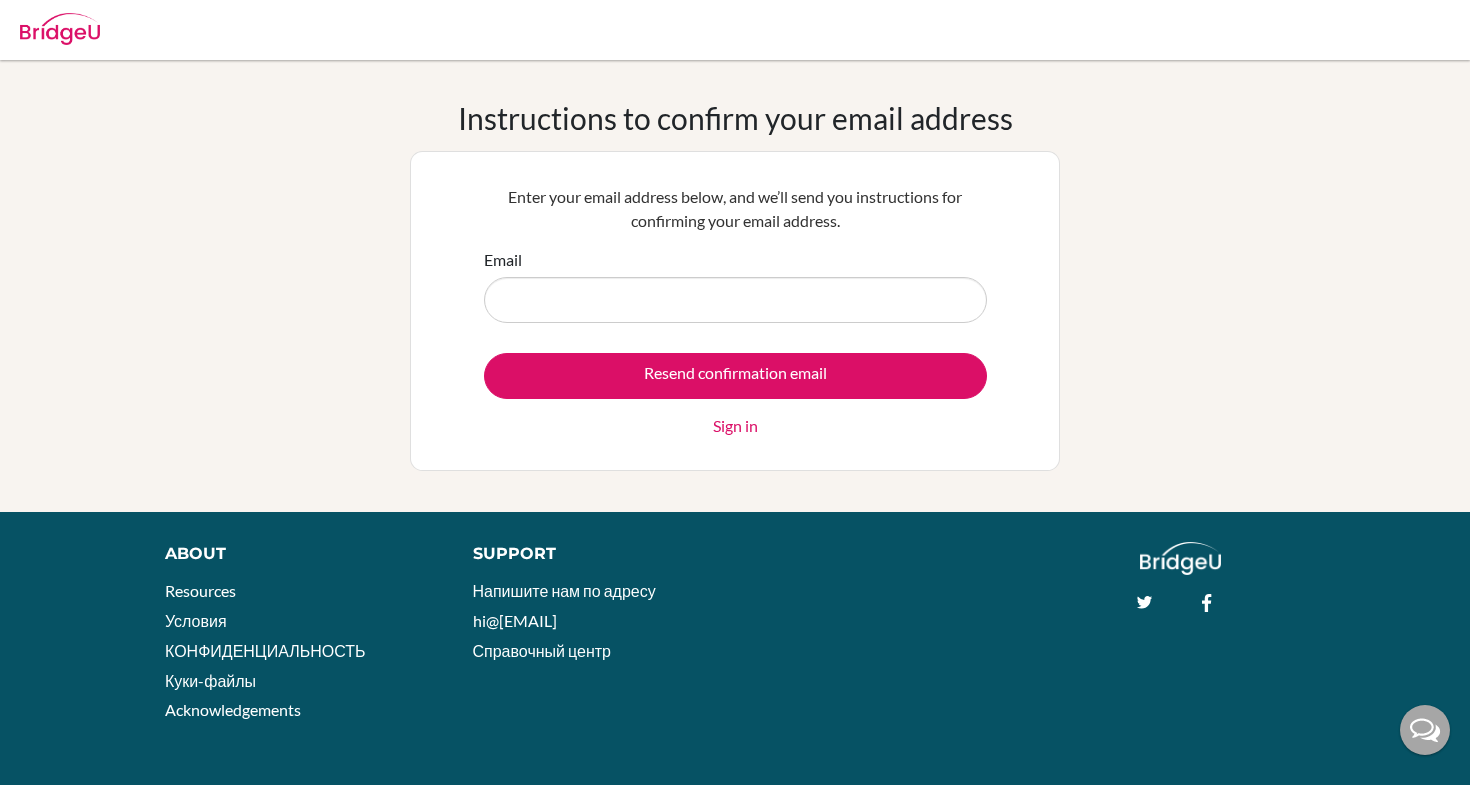 scroll, scrollTop: 0, scrollLeft: 0, axis: both 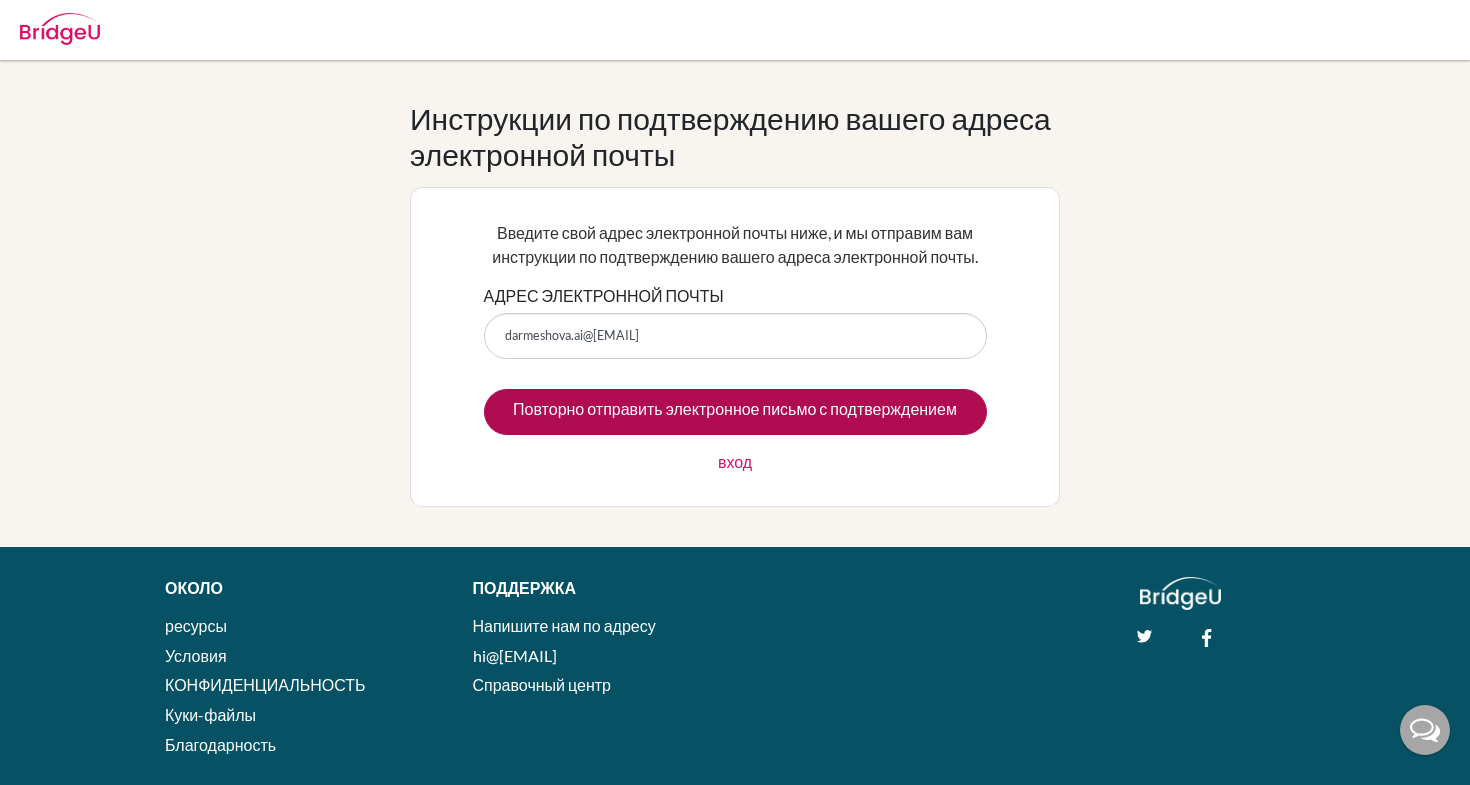 type on "darmeshova.ai@[EMAIL]" 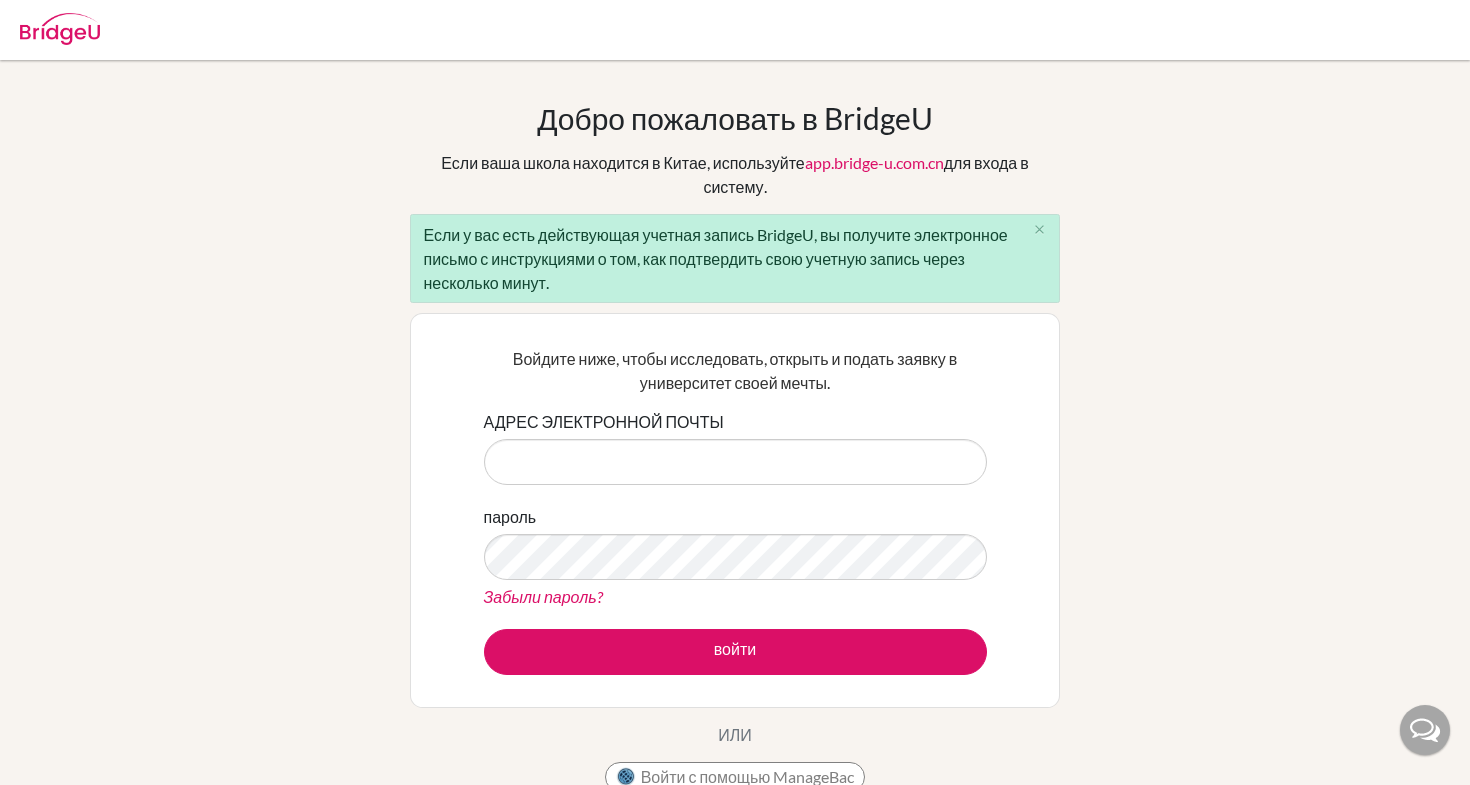 scroll, scrollTop: 0, scrollLeft: 0, axis: both 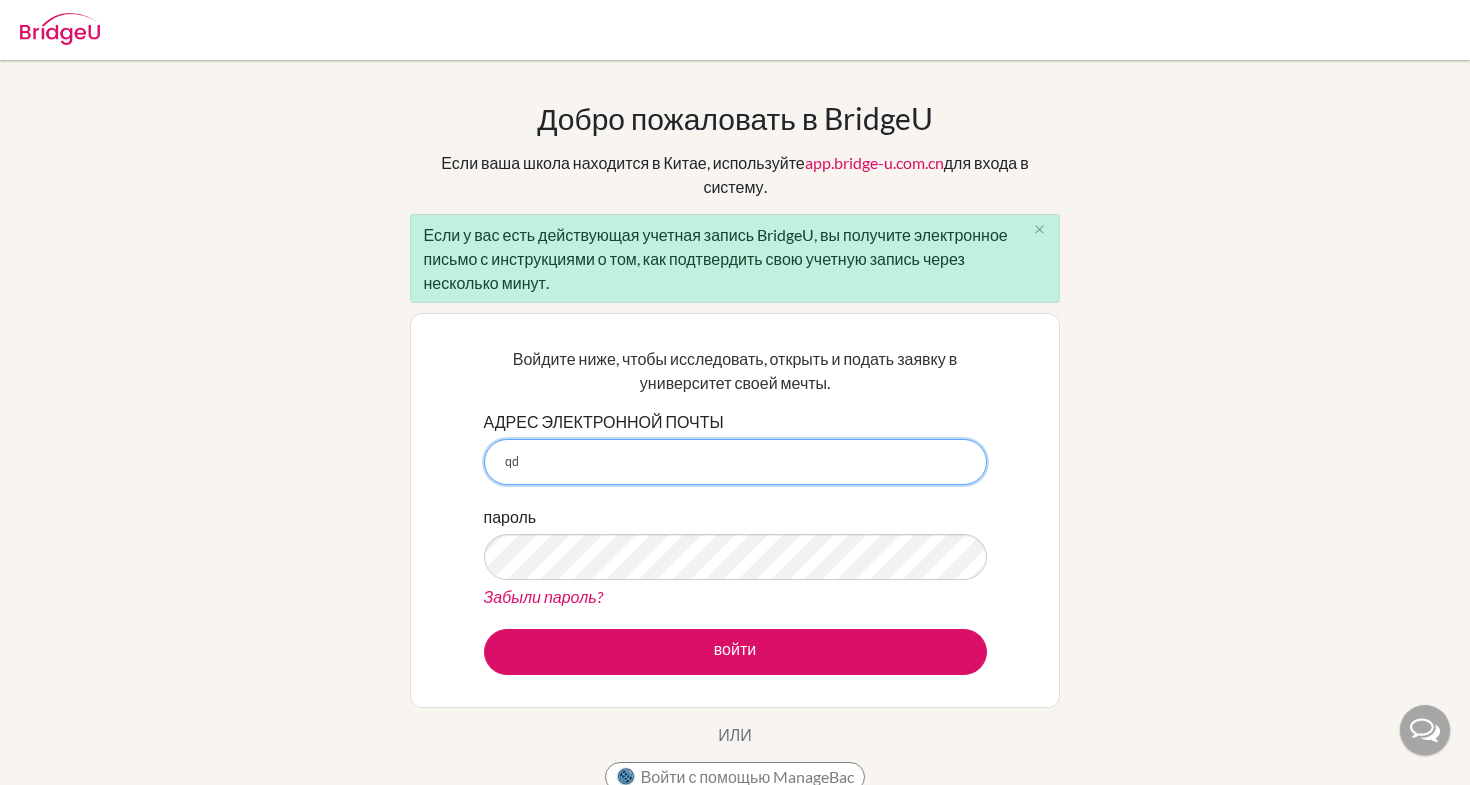 type on "q" 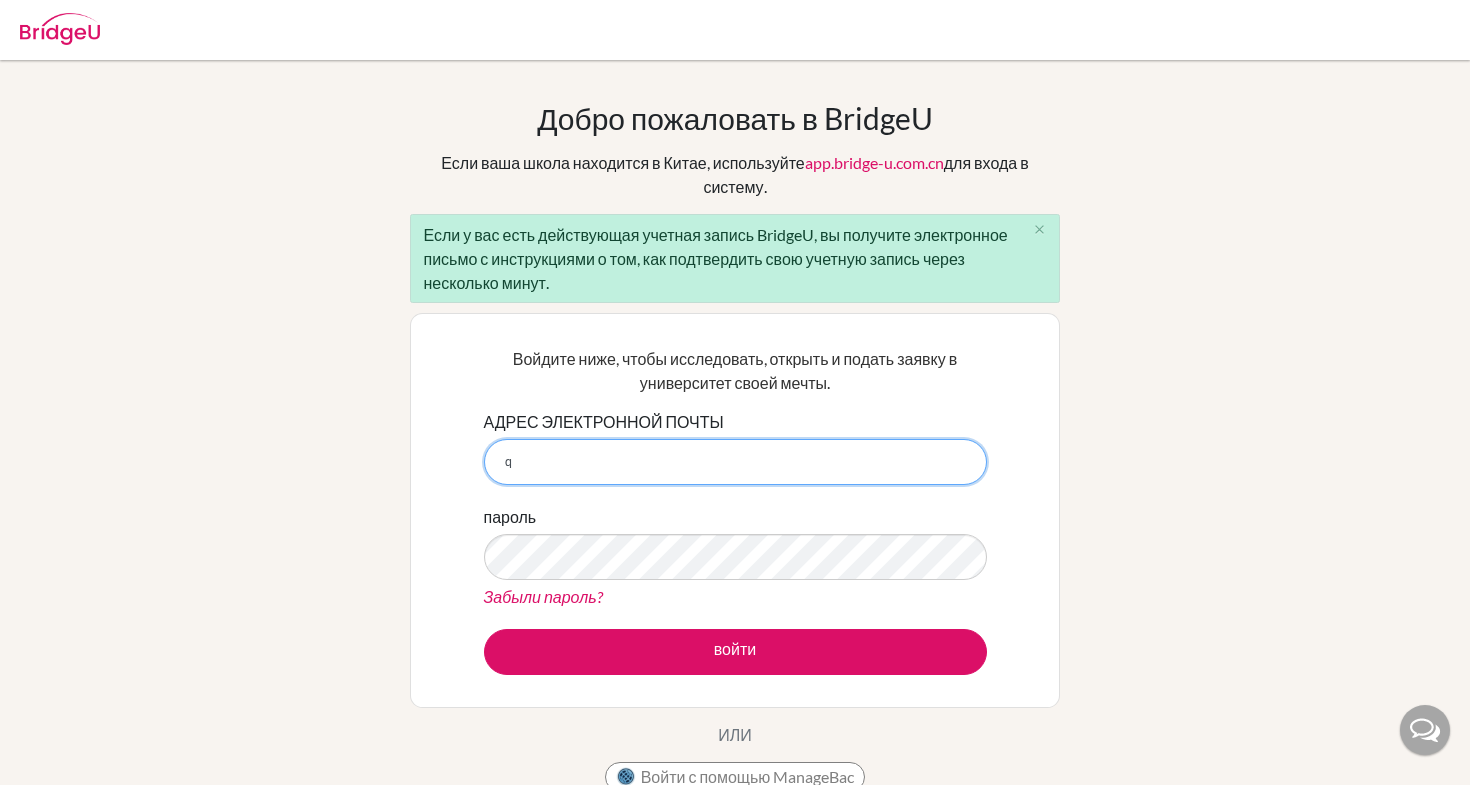 type 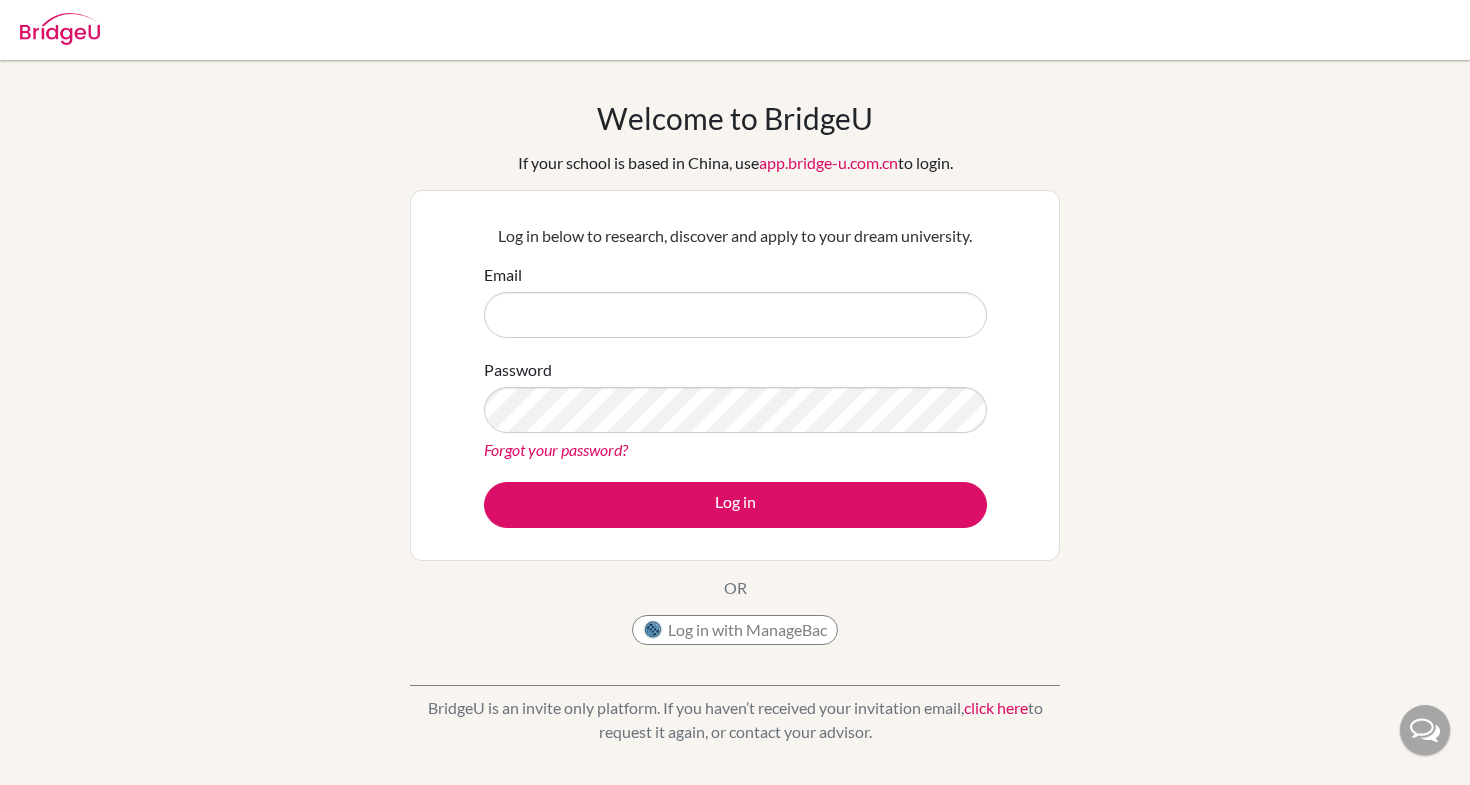 scroll, scrollTop: 0, scrollLeft: 0, axis: both 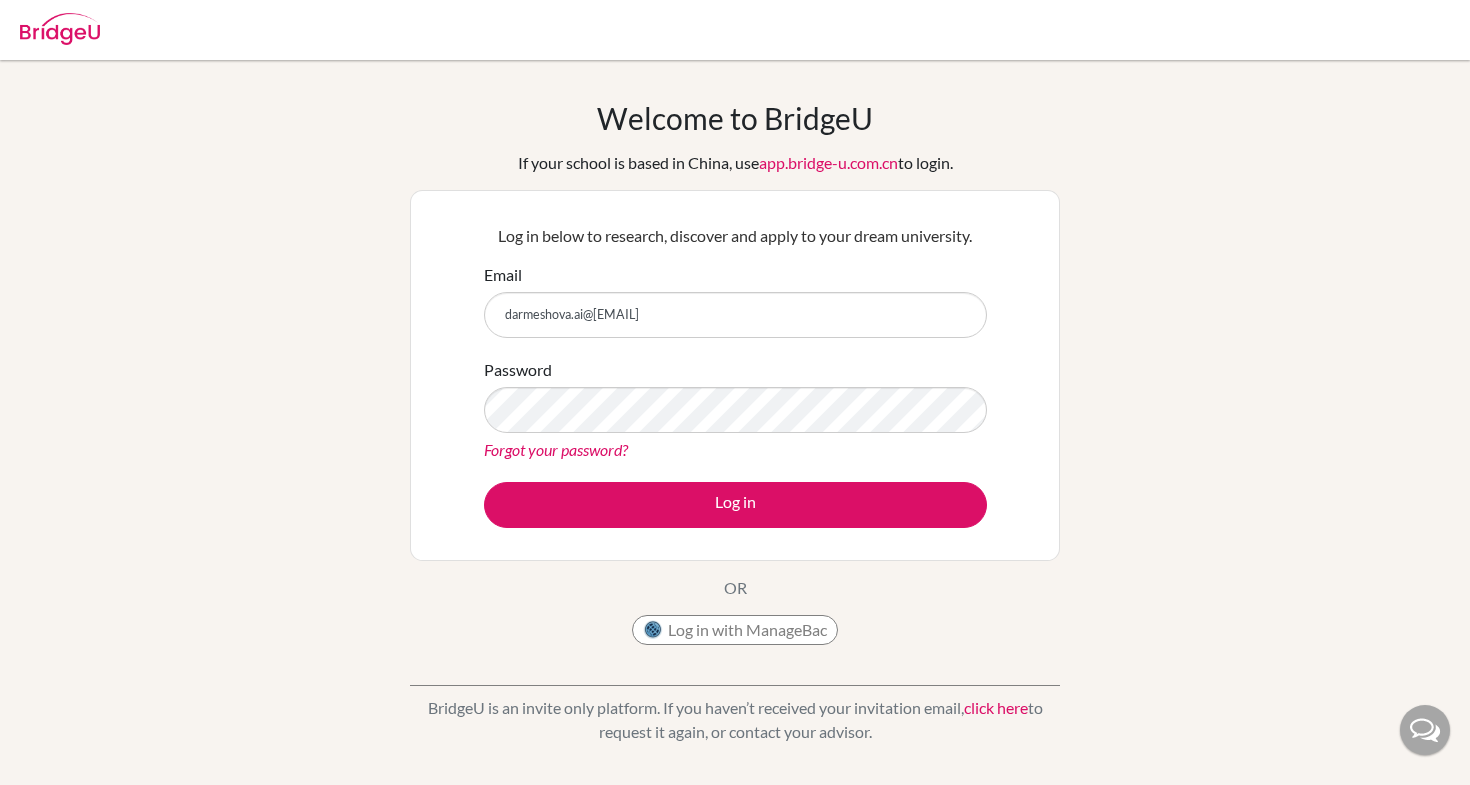 type on "[EMAIL]" 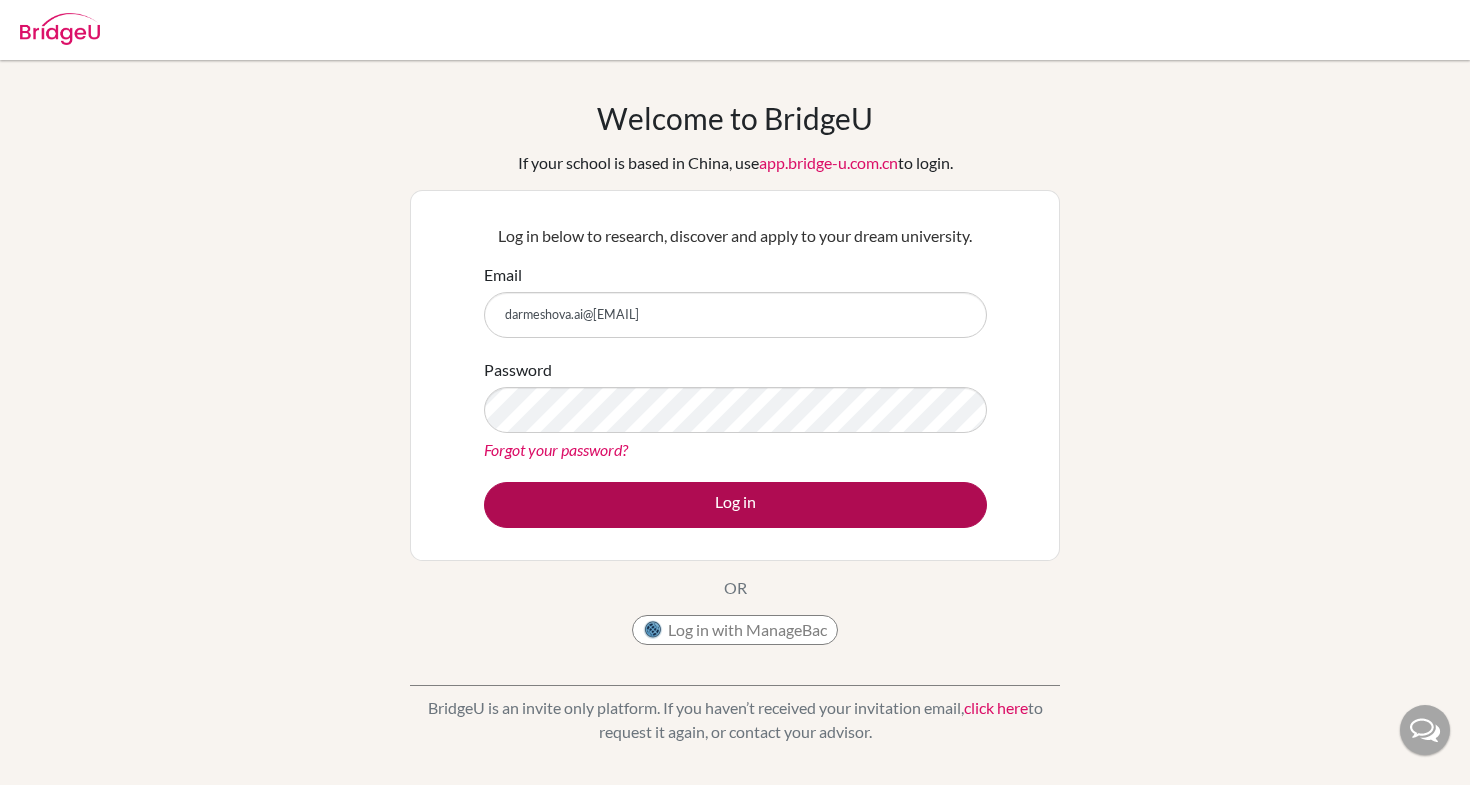 click on "Log in" at bounding box center [735, 505] 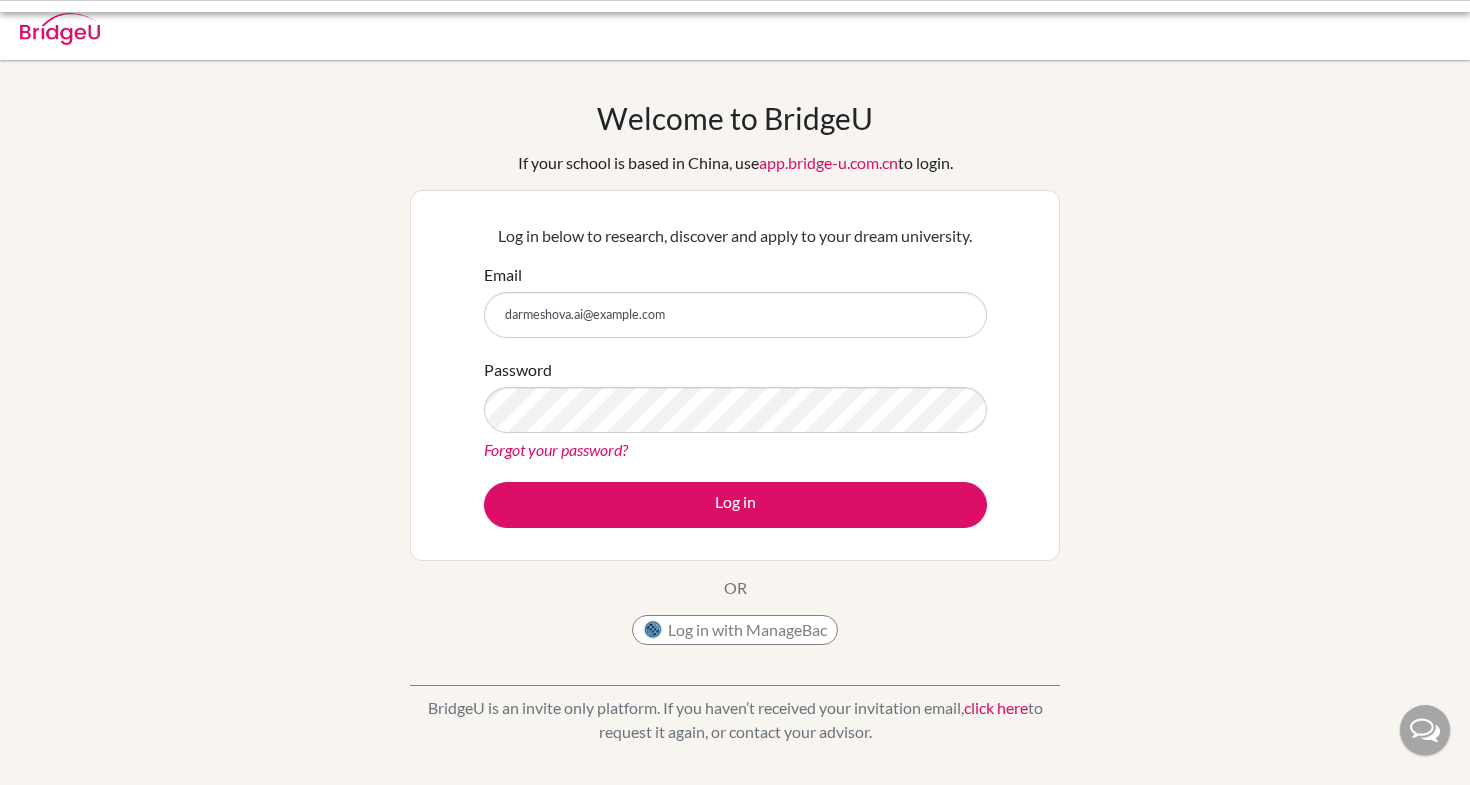 scroll, scrollTop: 0, scrollLeft: 0, axis: both 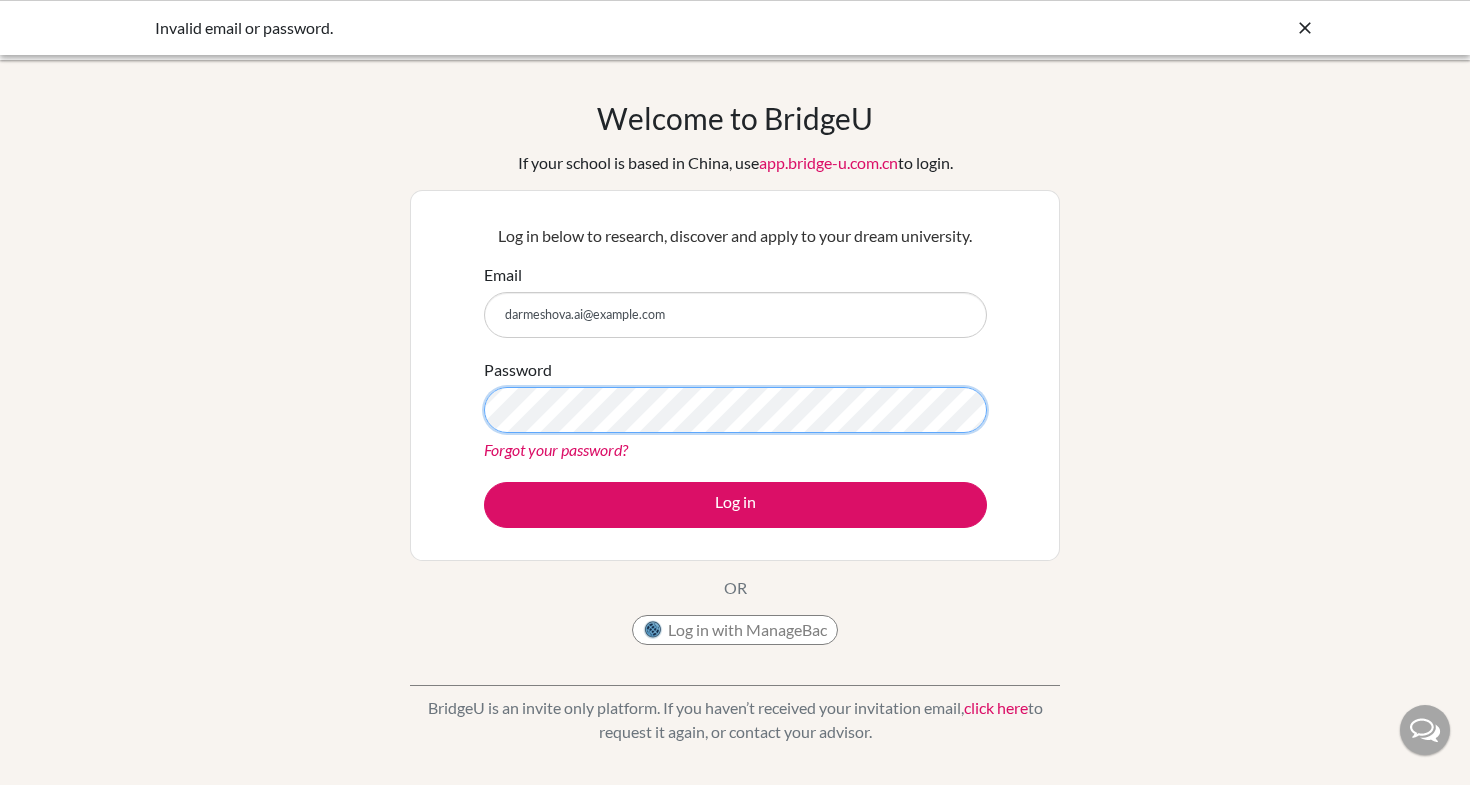 click on "Log in" at bounding box center [735, 505] 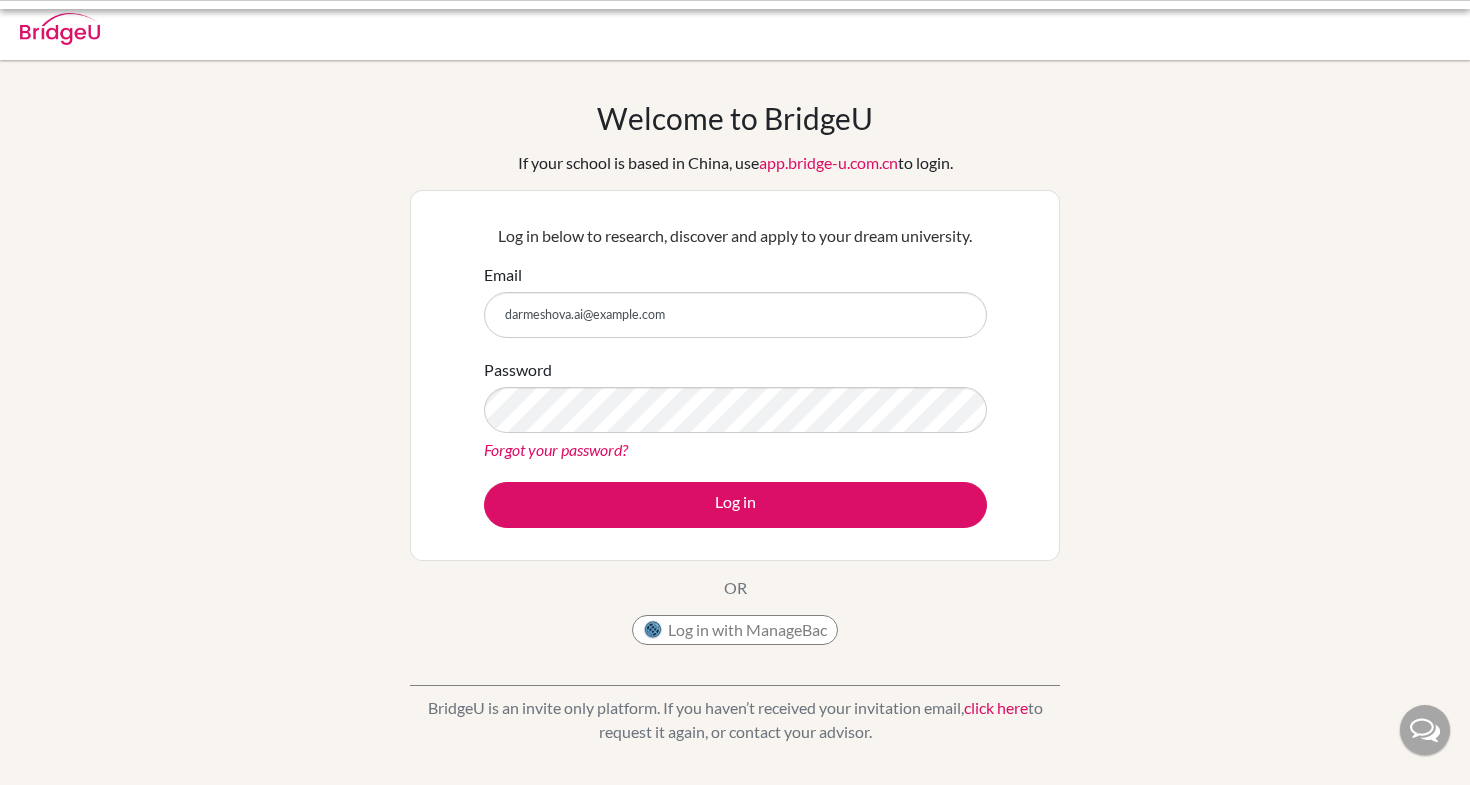 scroll, scrollTop: 0, scrollLeft: 0, axis: both 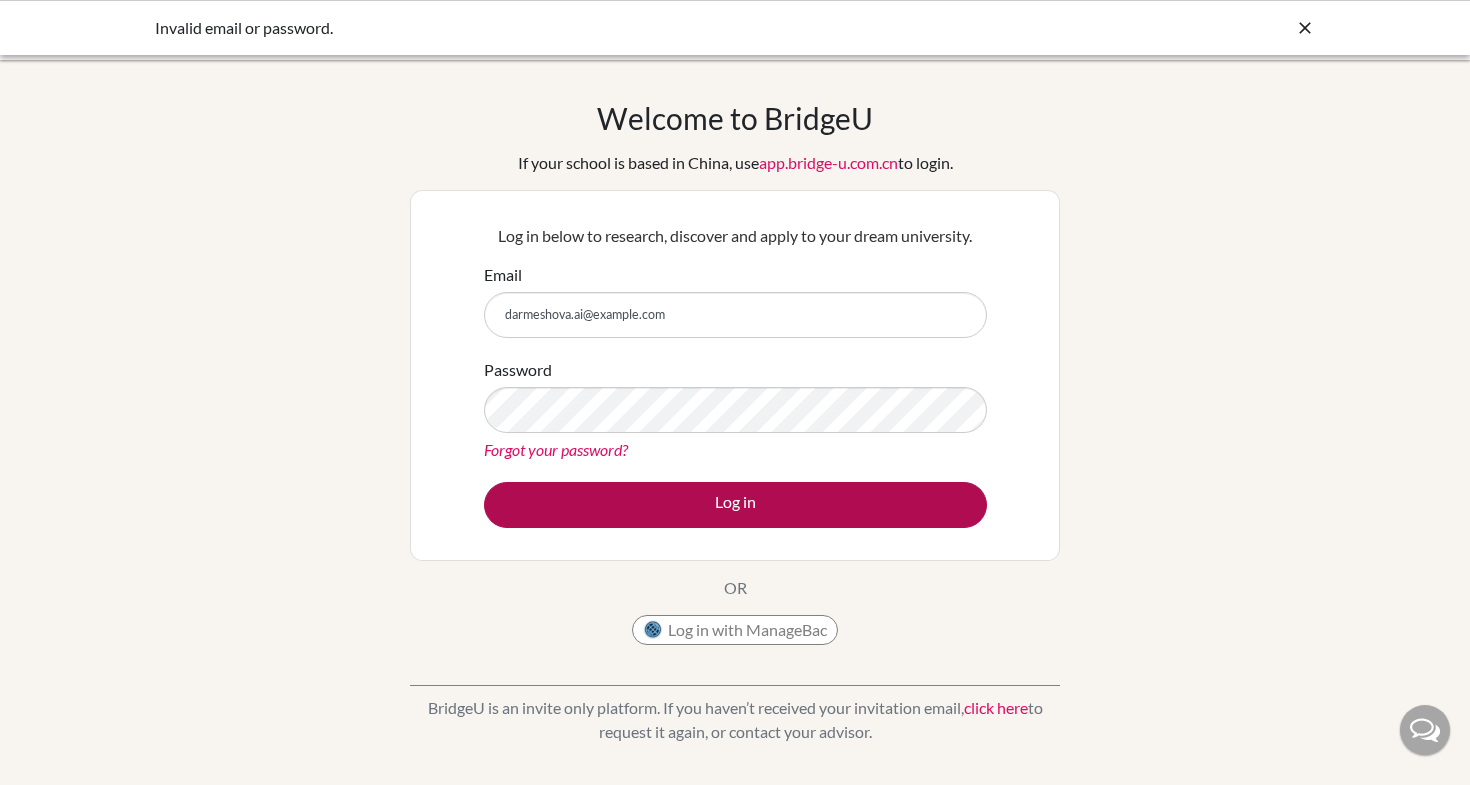click on "Log in" at bounding box center (735, 505) 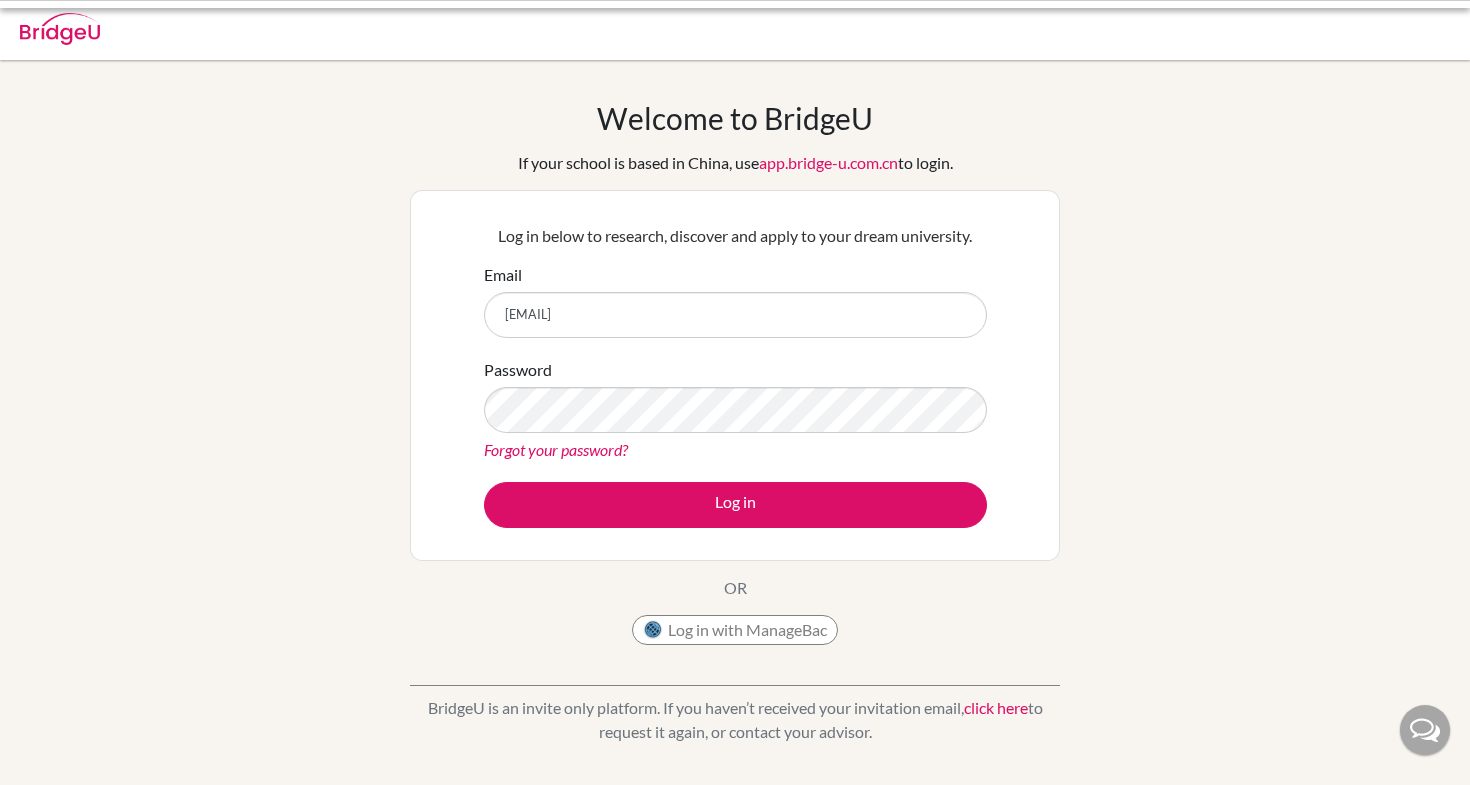 scroll, scrollTop: 0, scrollLeft: 0, axis: both 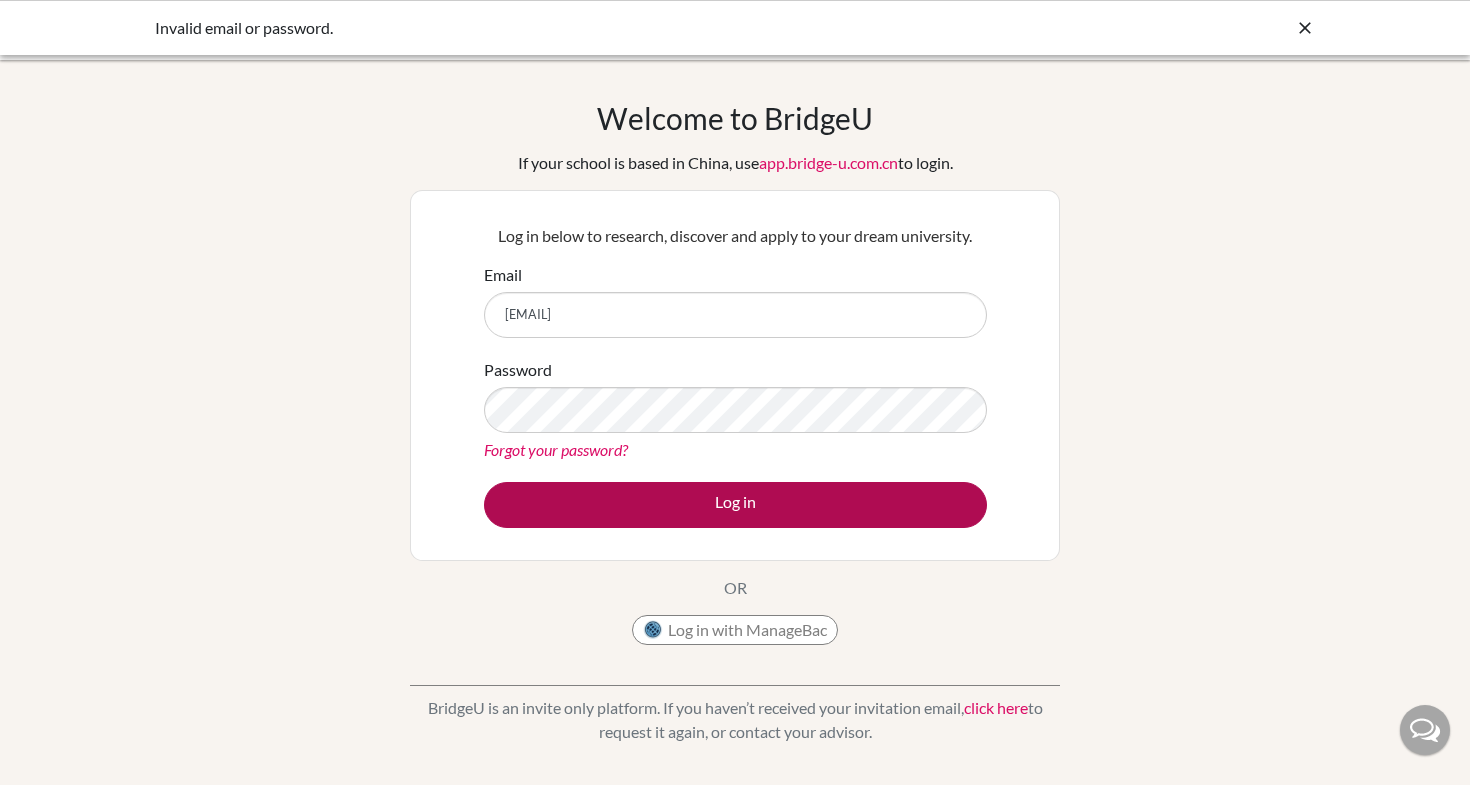 click on "Log in" at bounding box center (735, 505) 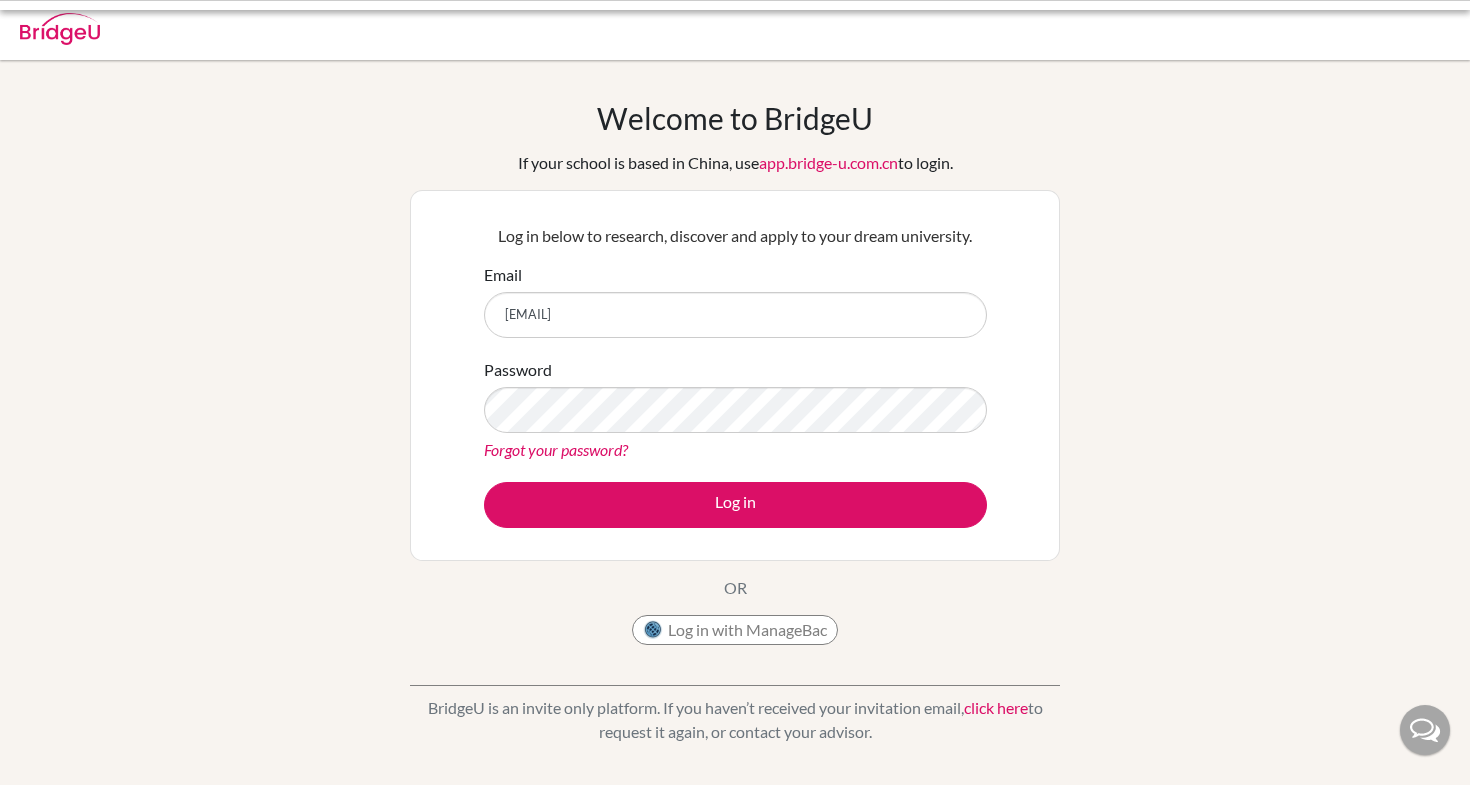 scroll, scrollTop: 0, scrollLeft: 0, axis: both 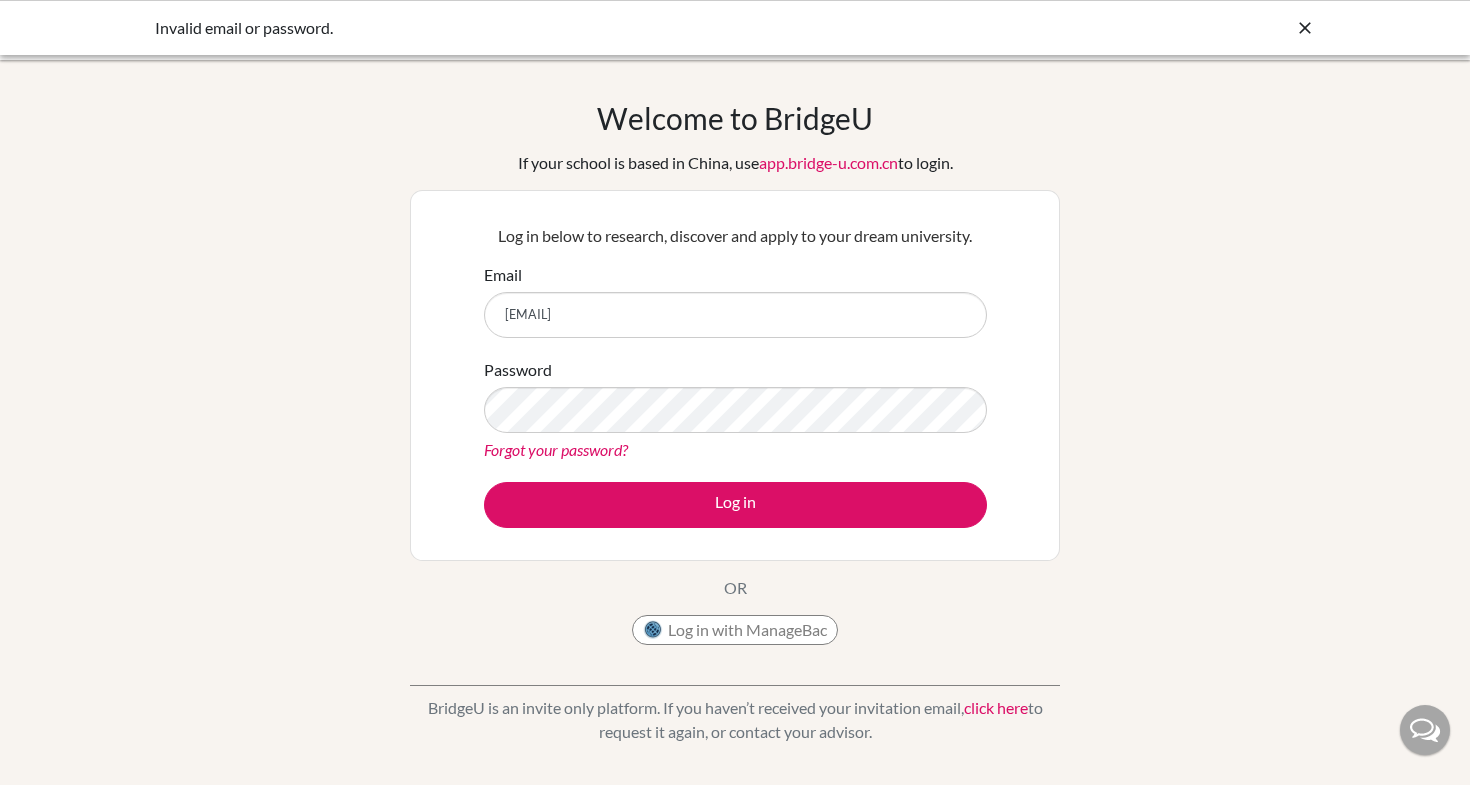 click on "Email
[EMAIL]
Password
Forgot your password?
Log in" at bounding box center [735, 395] 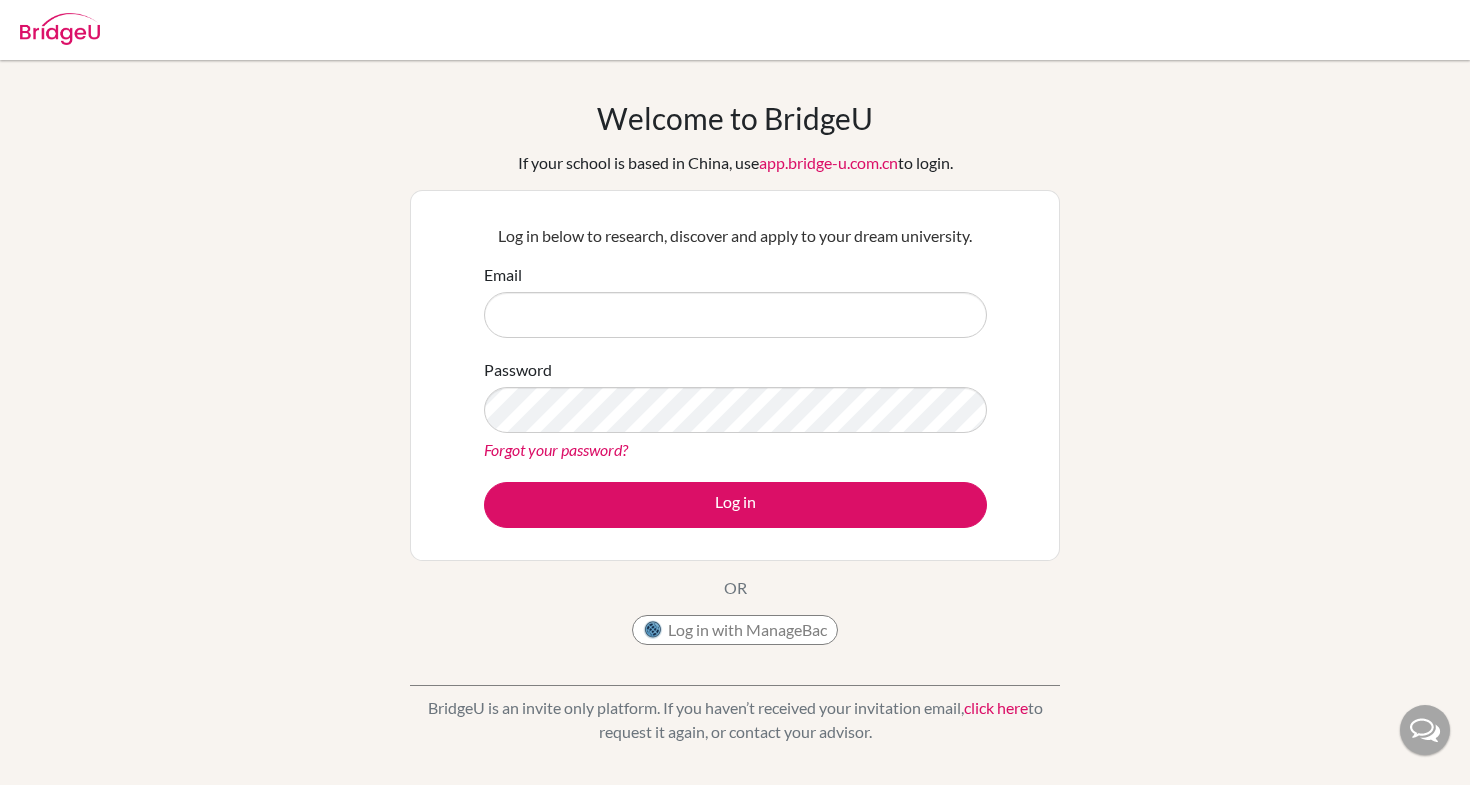 scroll, scrollTop: 0, scrollLeft: 0, axis: both 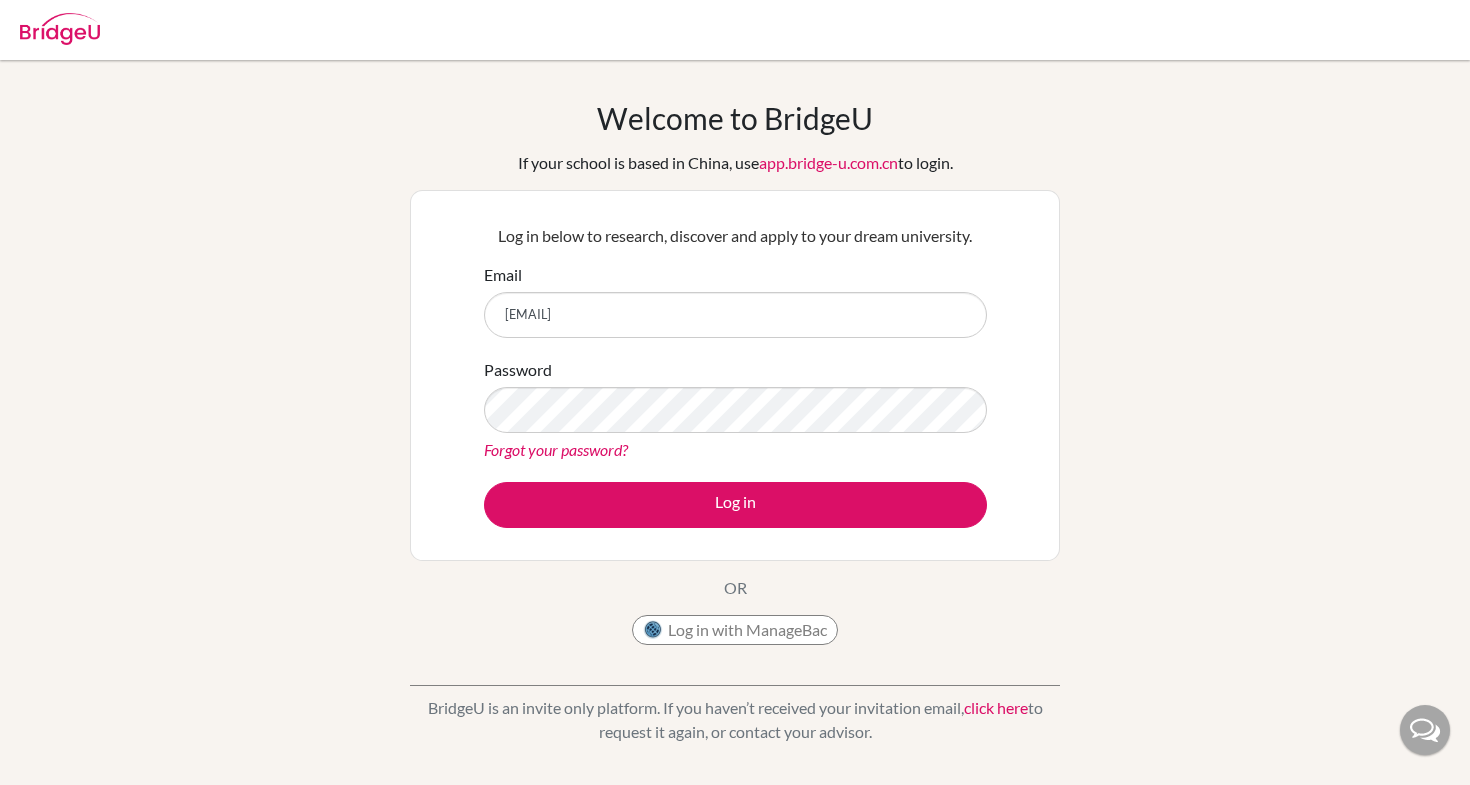 type on "[EMAIL]" 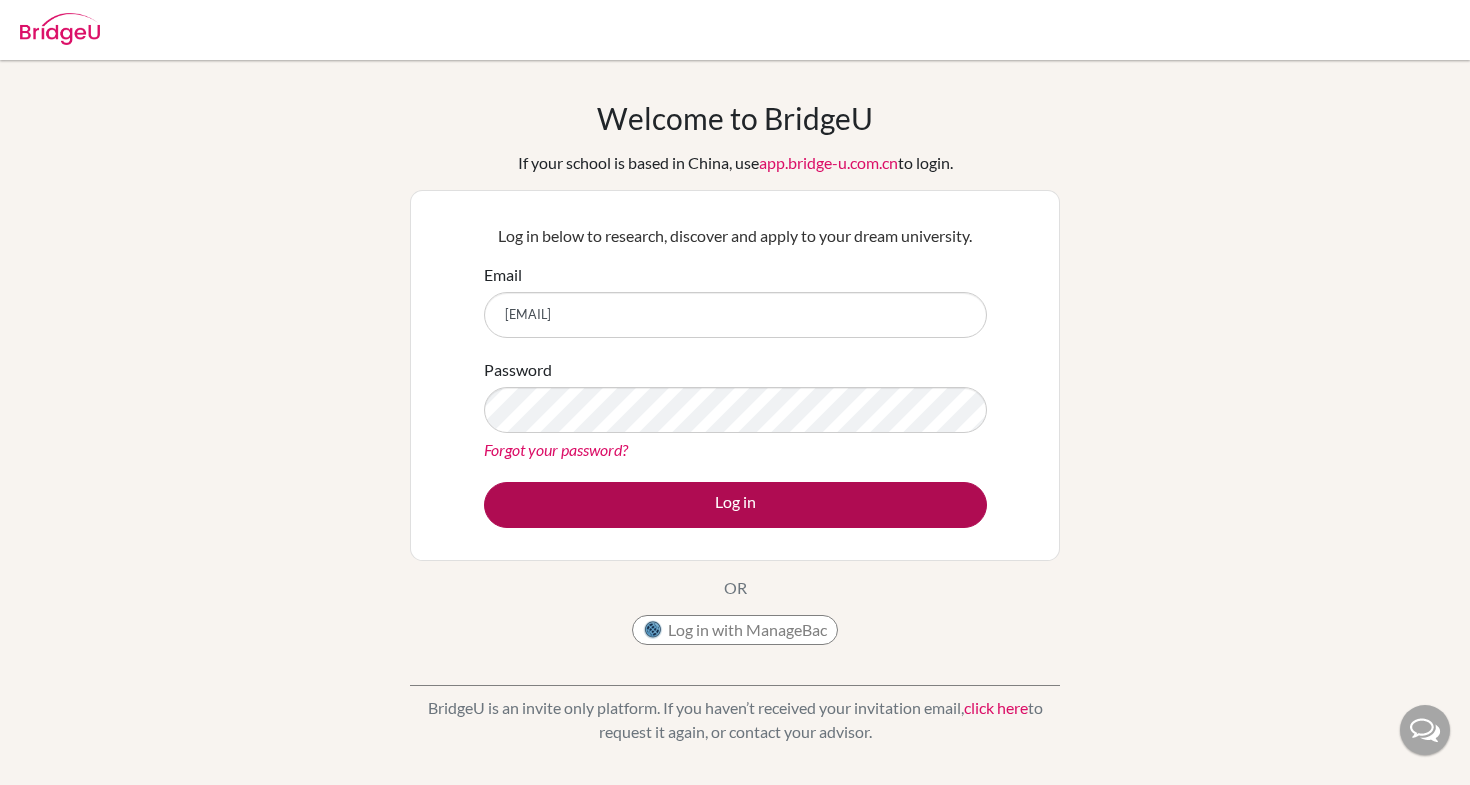 click on "Log in" at bounding box center (735, 505) 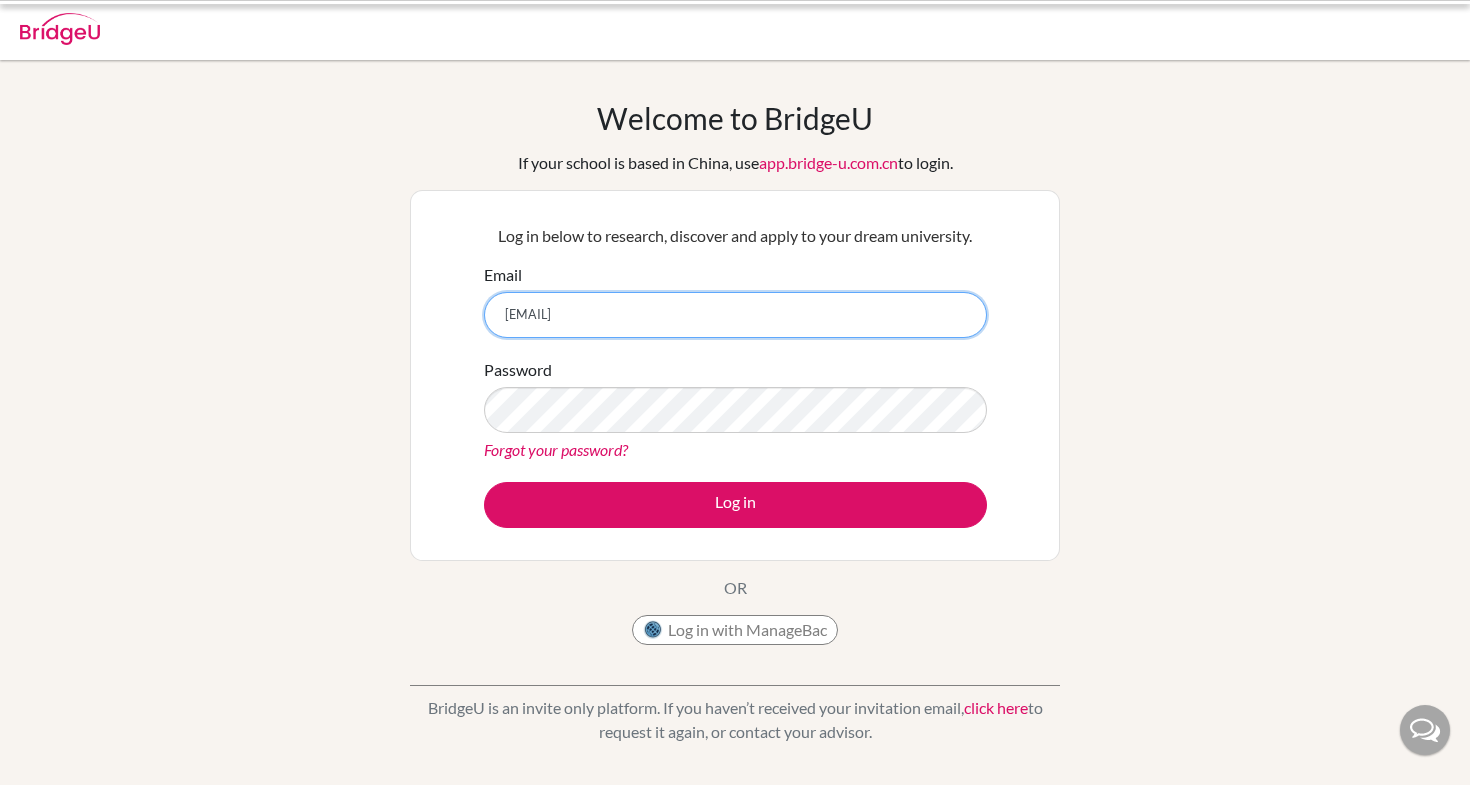 scroll, scrollTop: 0, scrollLeft: 0, axis: both 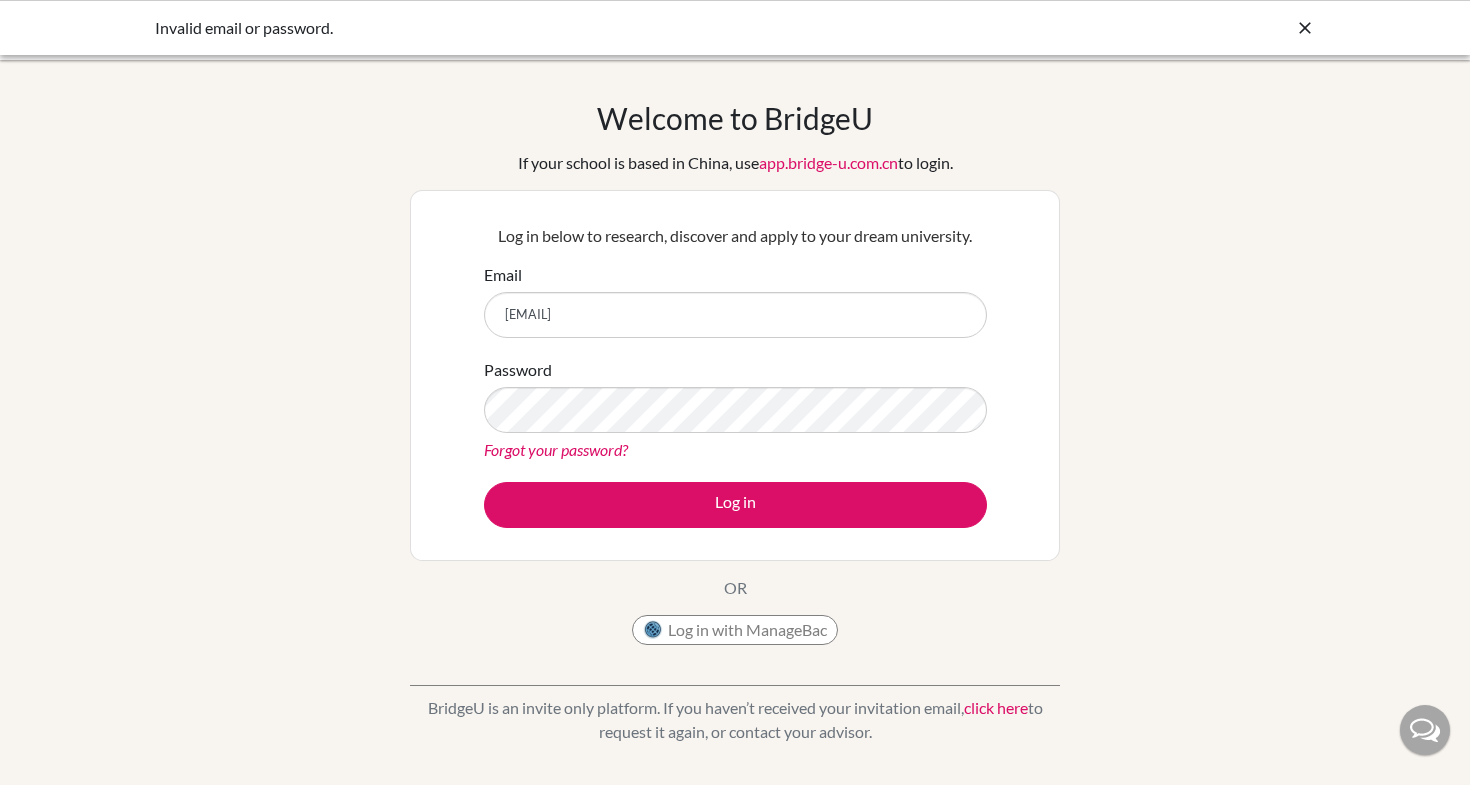click on "Password
Forgot your password?" at bounding box center [735, 410] 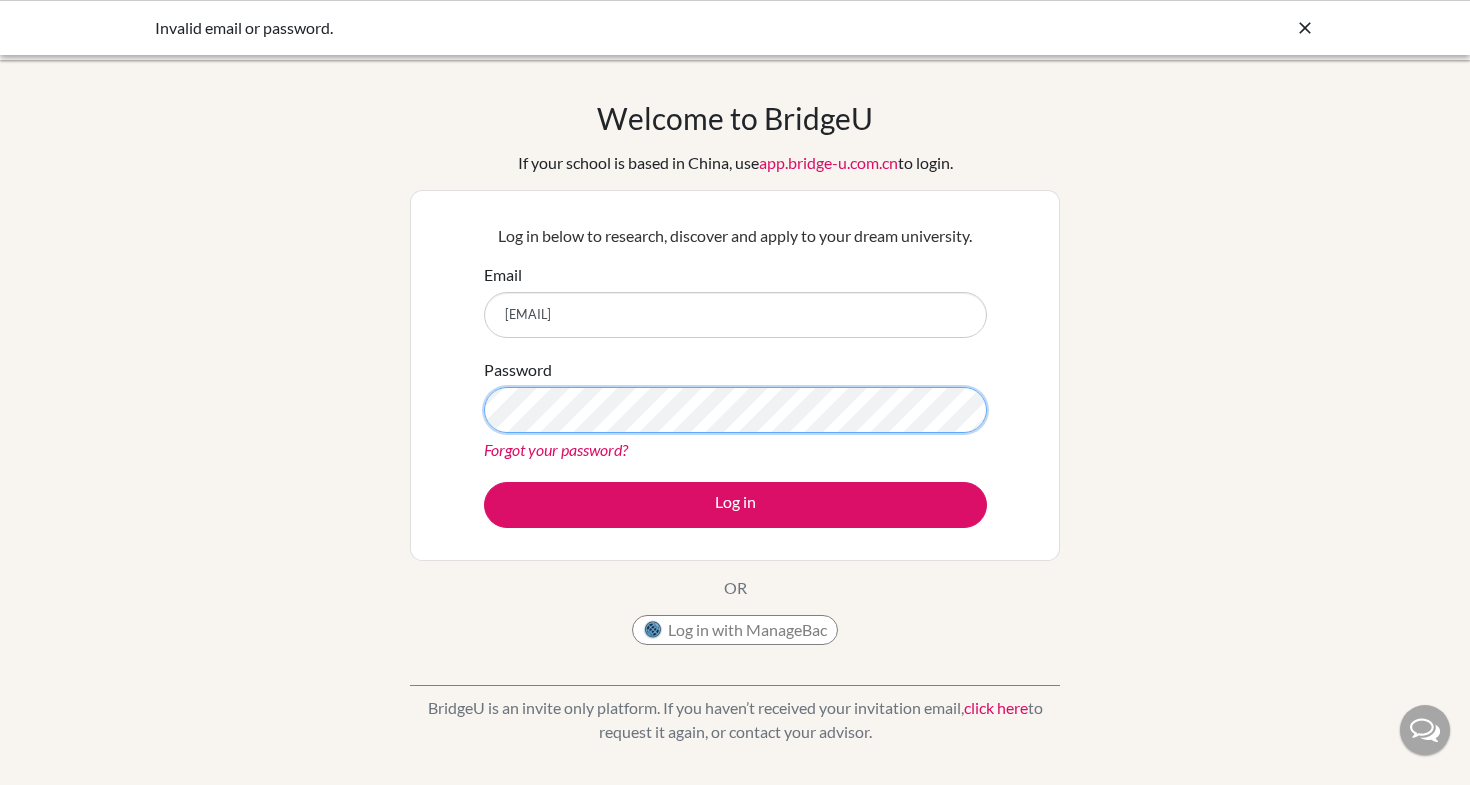scroll, scrollTop: 0, scrollLeft: 0, axis: both 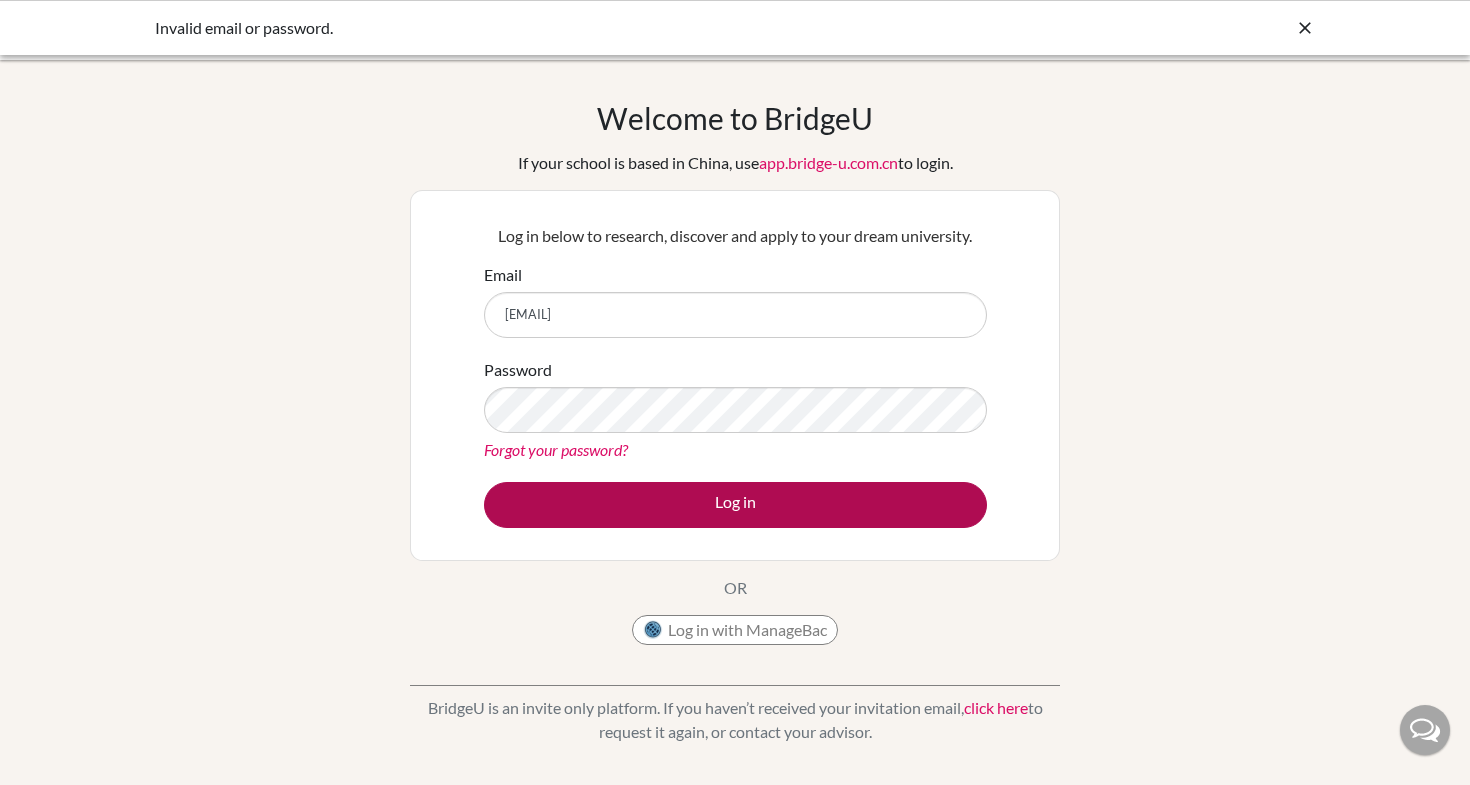 click on "Log in" at bounding box center [735, 505] 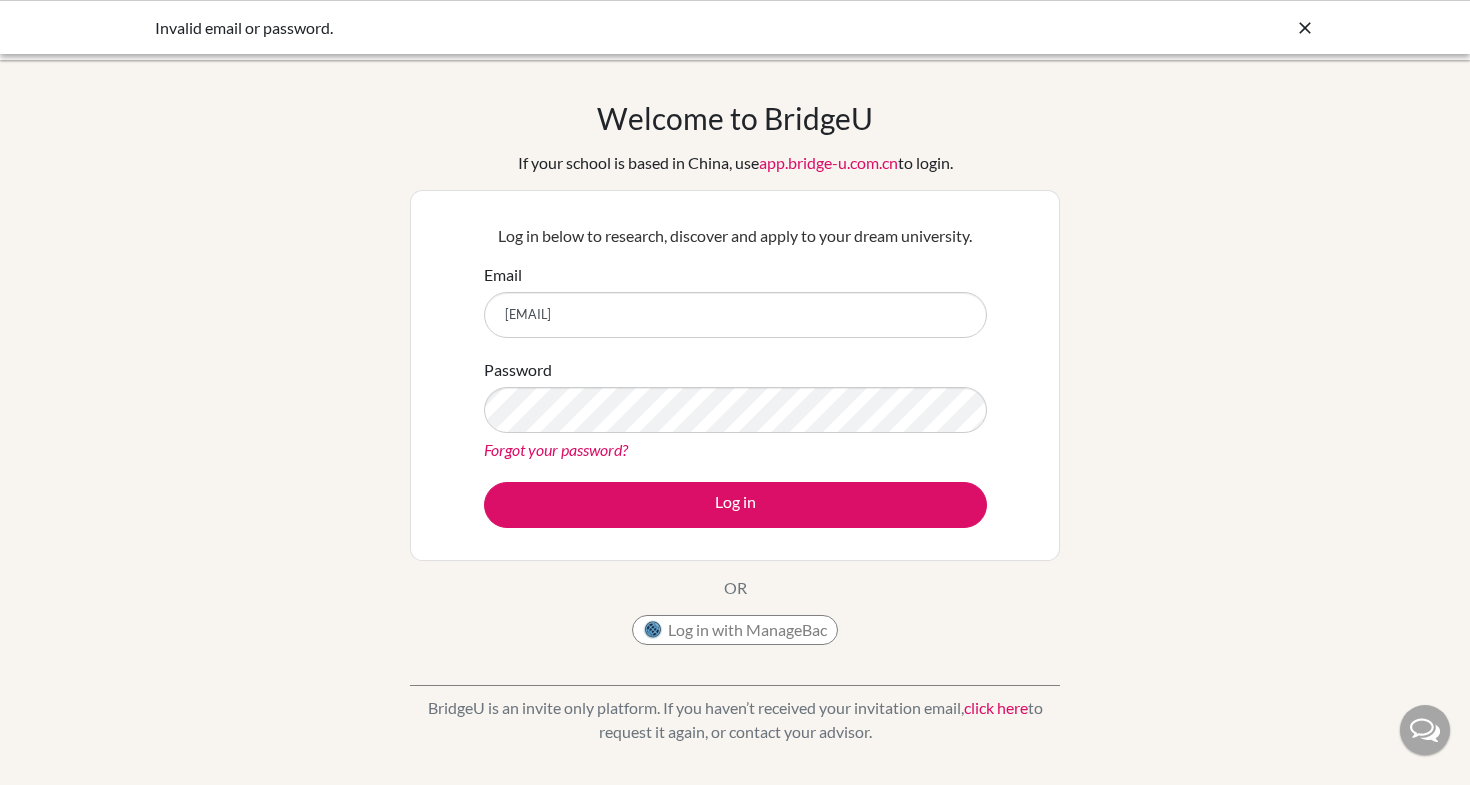 scroll, scrollTop: 0, scrollLeft: 0, axis: both 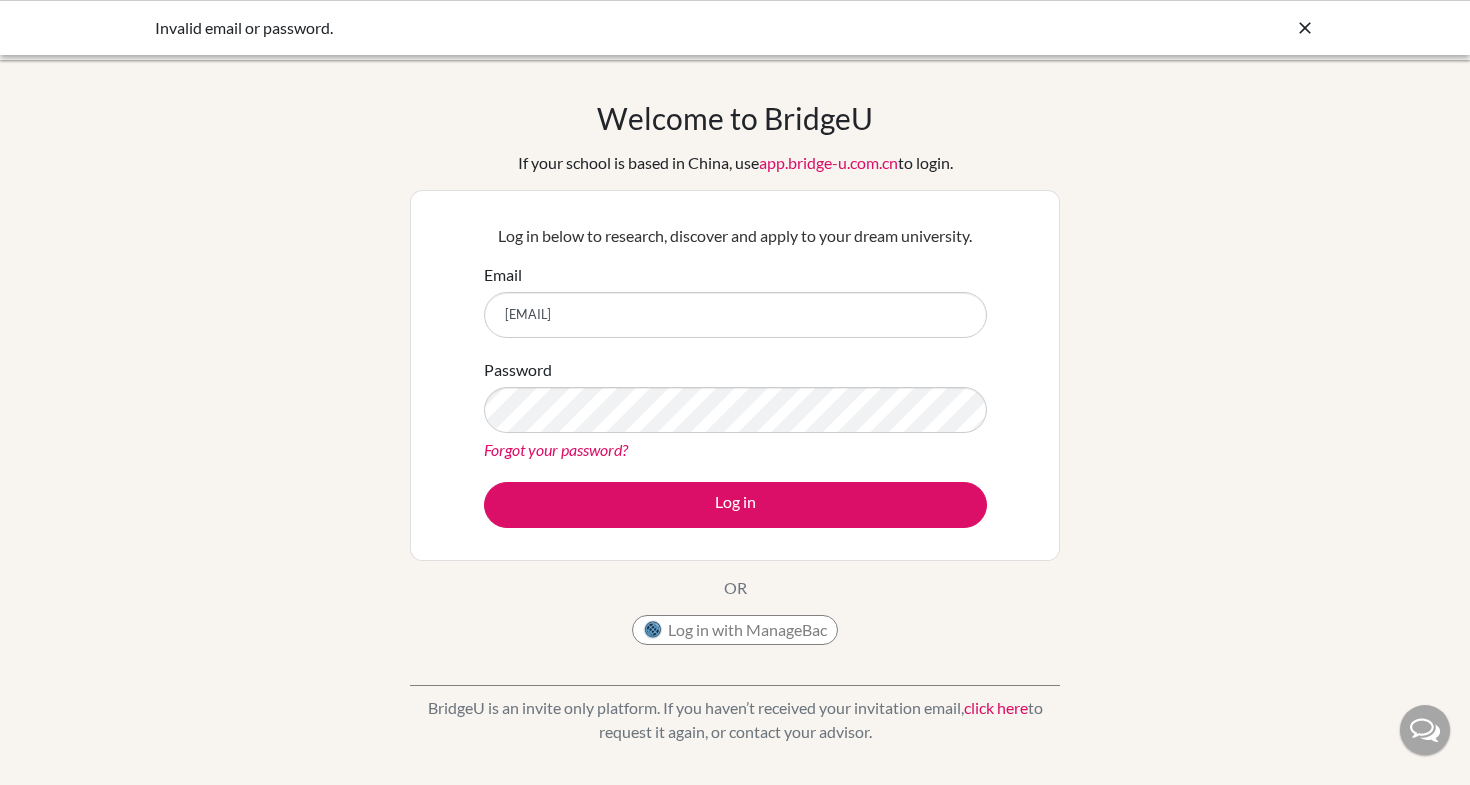 click on "Forgot your password?" at bounding box center [556, 449] 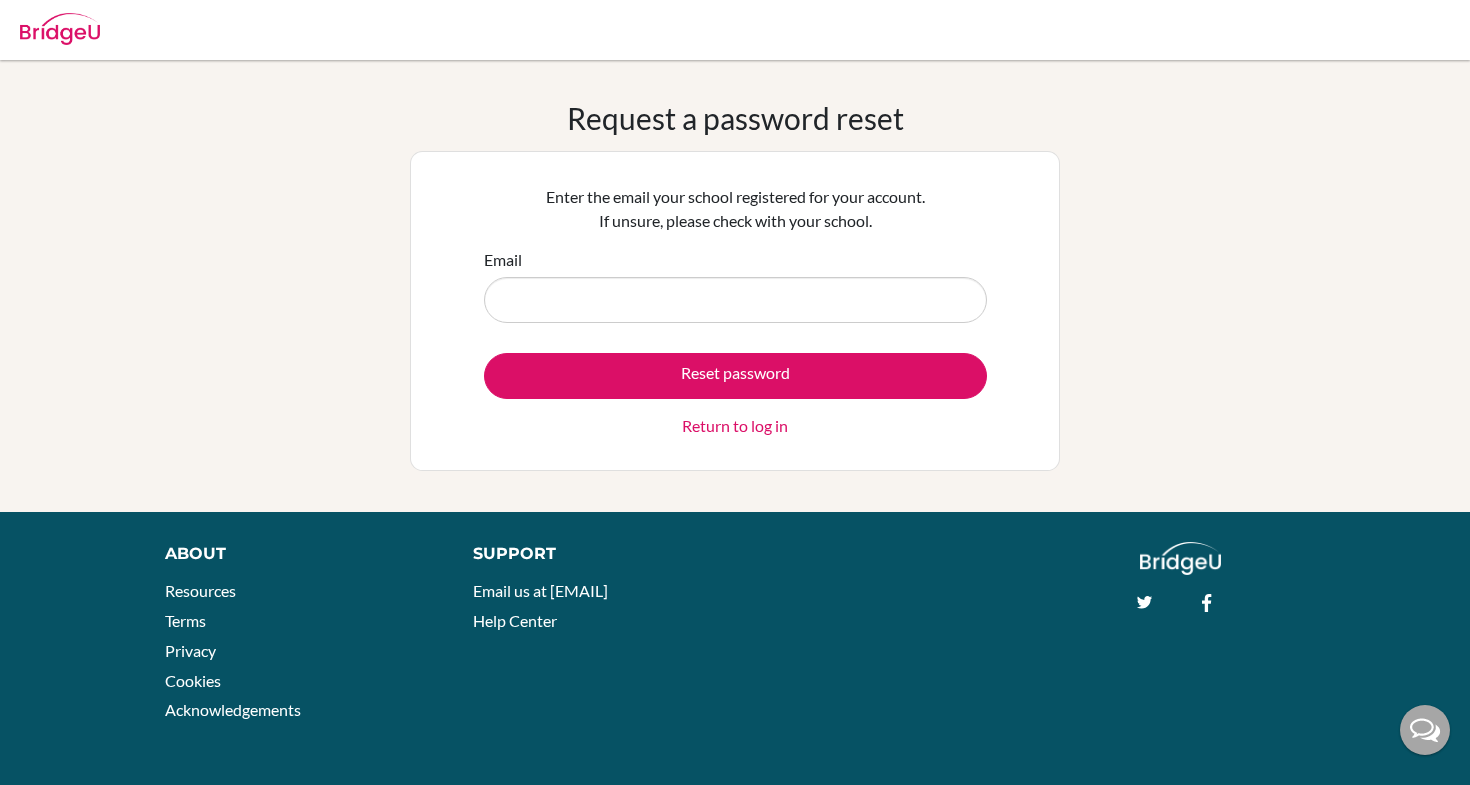 scroll, scrollTop: 0, scrollLeft: 0, axis: both 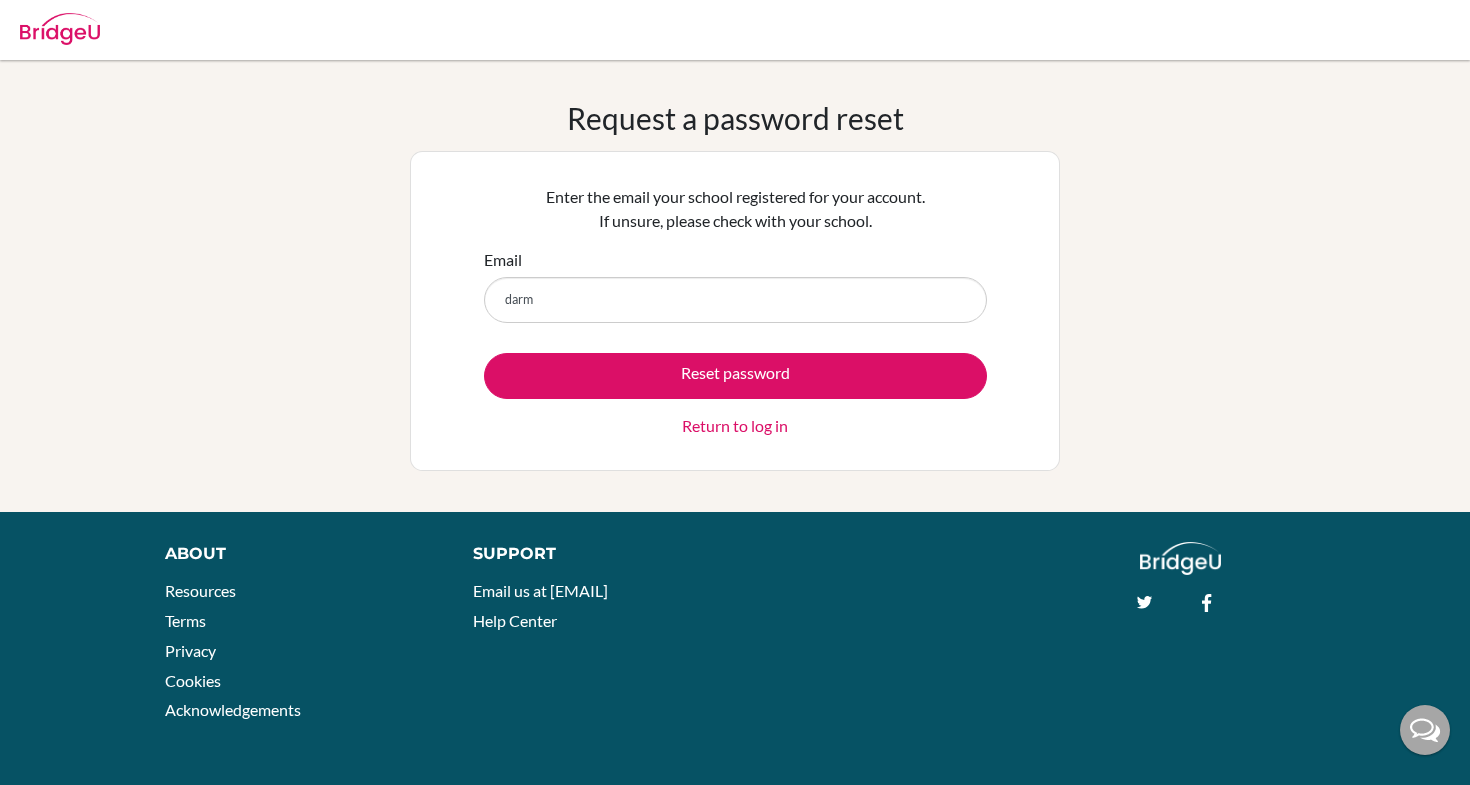 type on "darme" 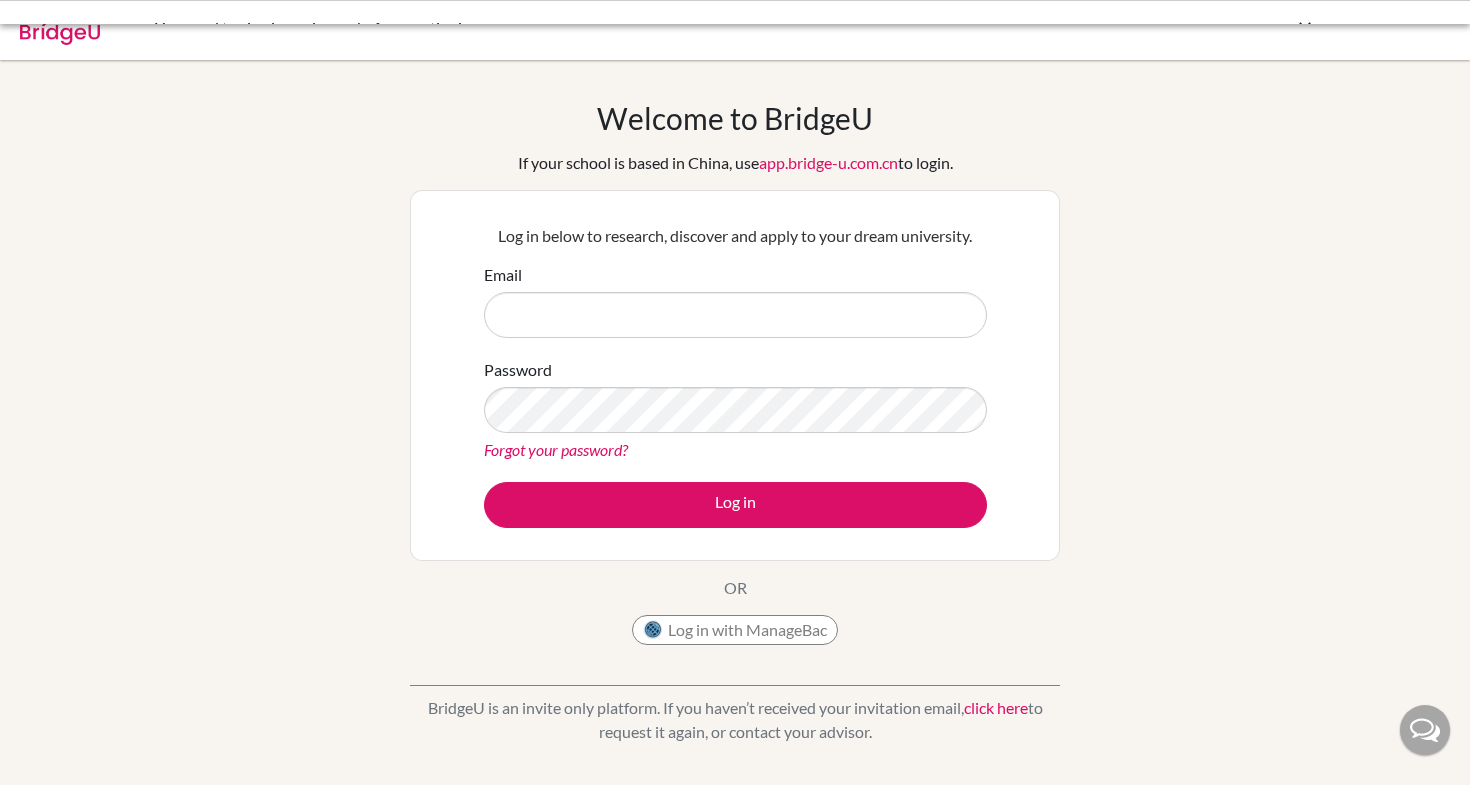 scroll, scrollTop: 0, scrollLeft: 0, axis: both 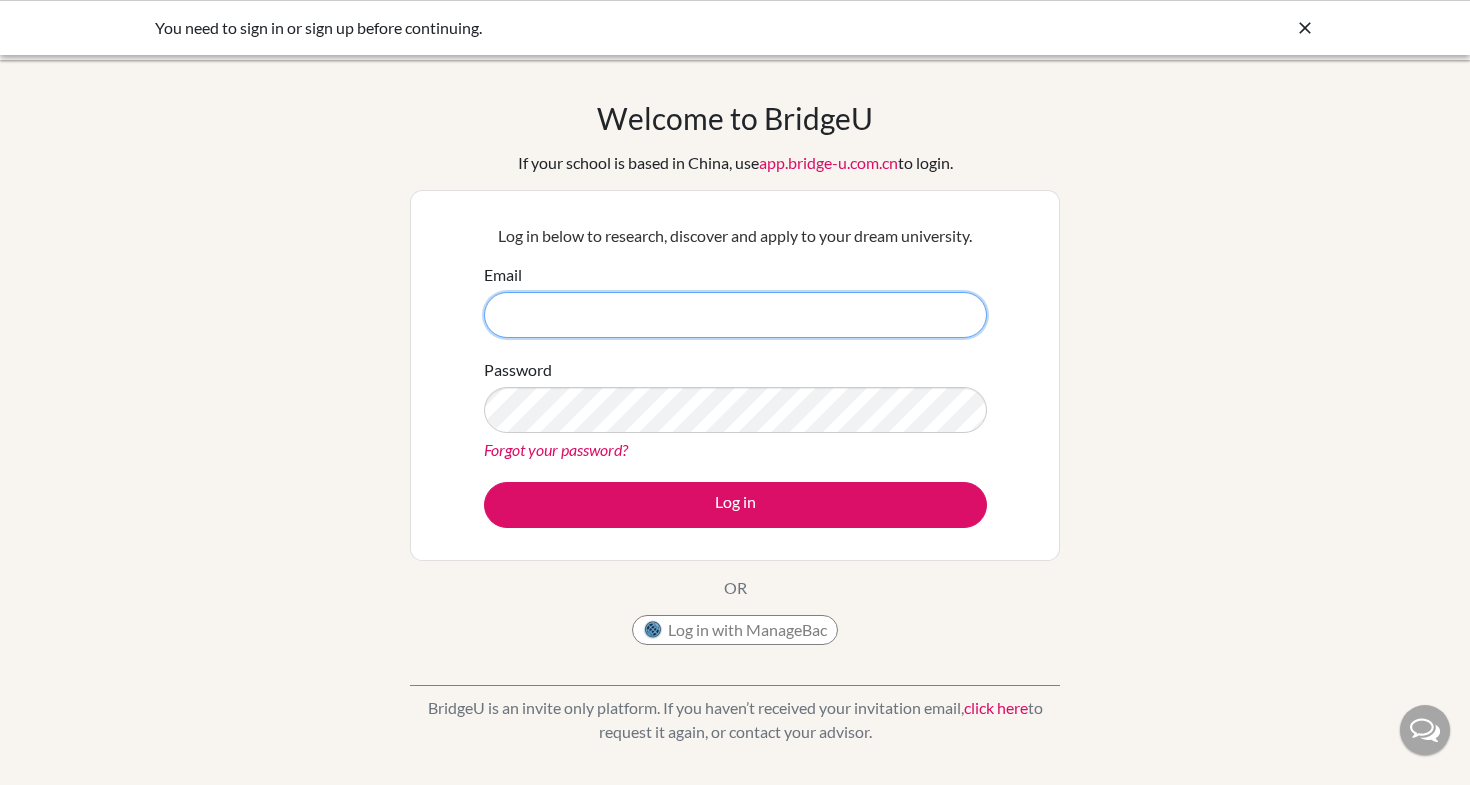 type on "[EMAIL]" 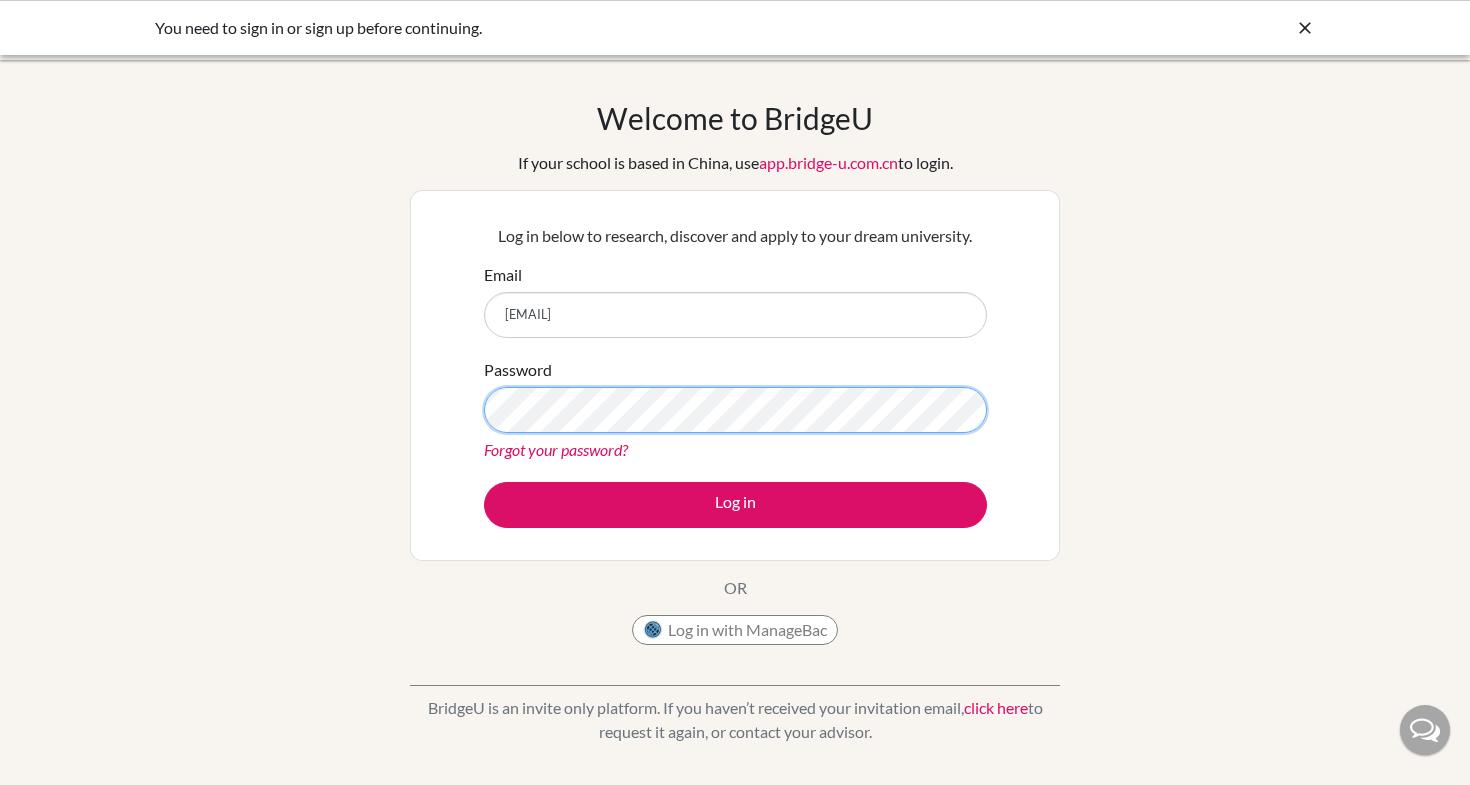 scroll, scrollTop: 0, scrollLeft: 0, axis: both 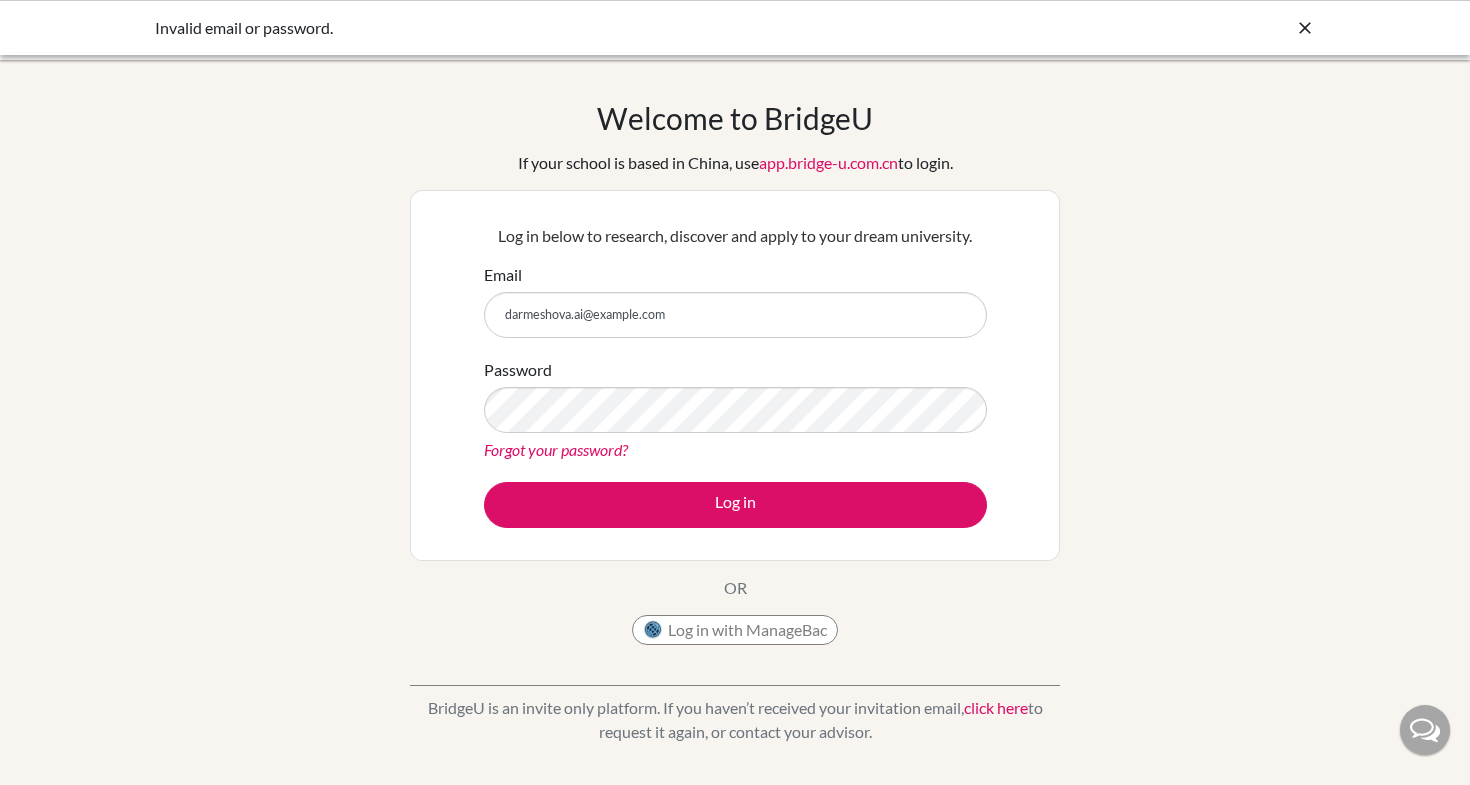 click on "Forgot your password?" at bounding box center (556, 449) 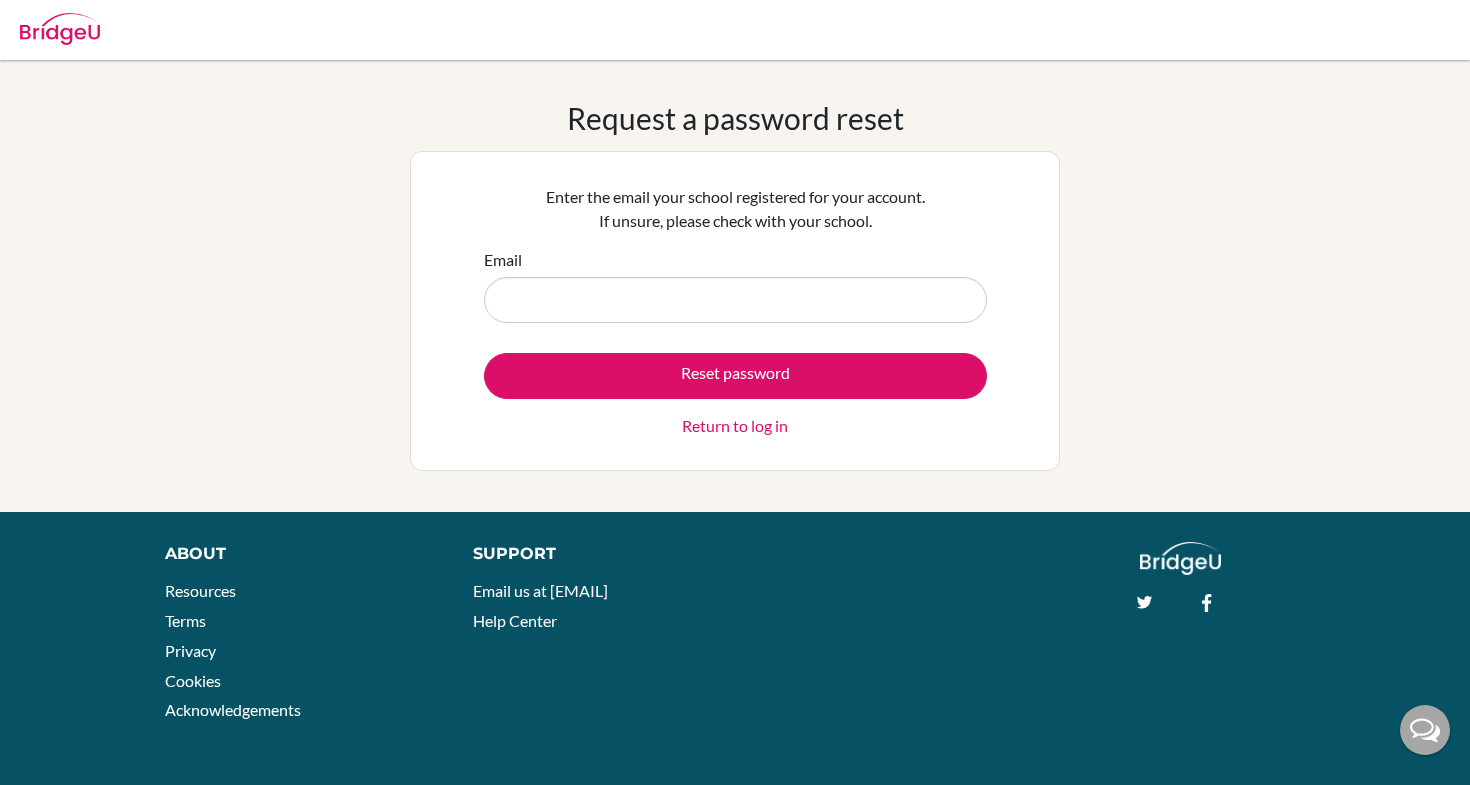 scroll, scrollTop: 0, scrollLeft: 0, axis: both 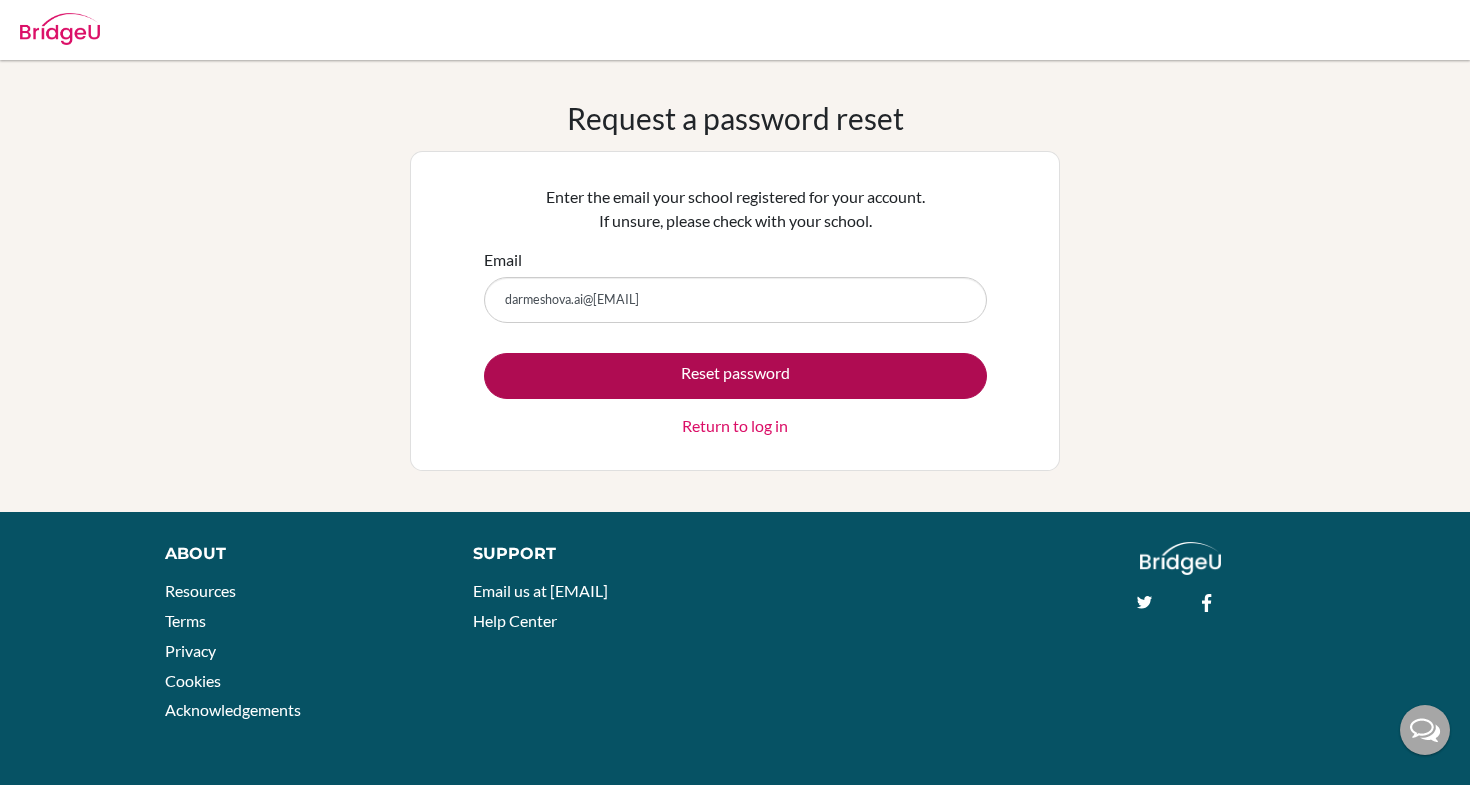 type on "darmeshova.ai@gmail.com" 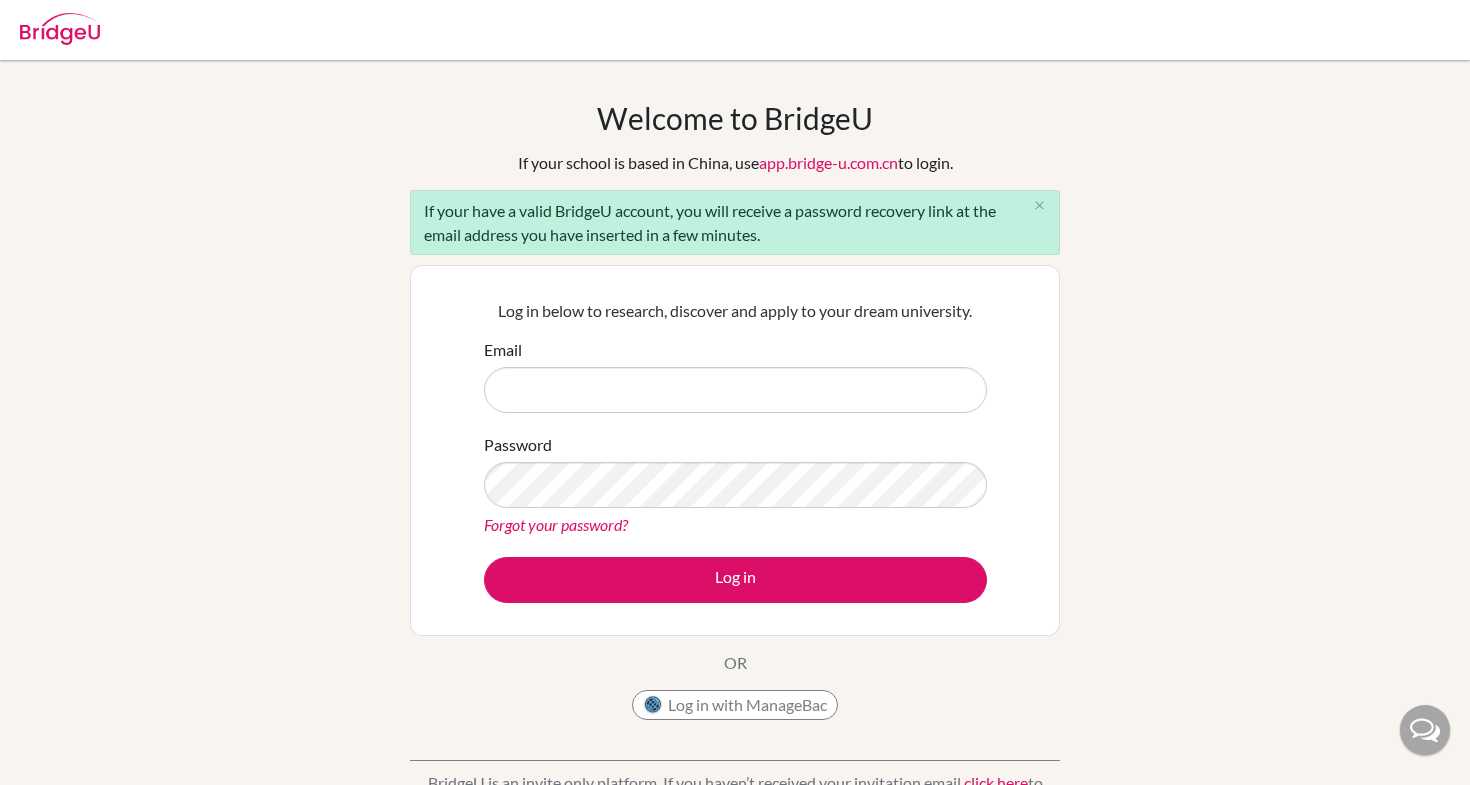scroll, scrollTop: 0, scrollLeft: 0, axis: both 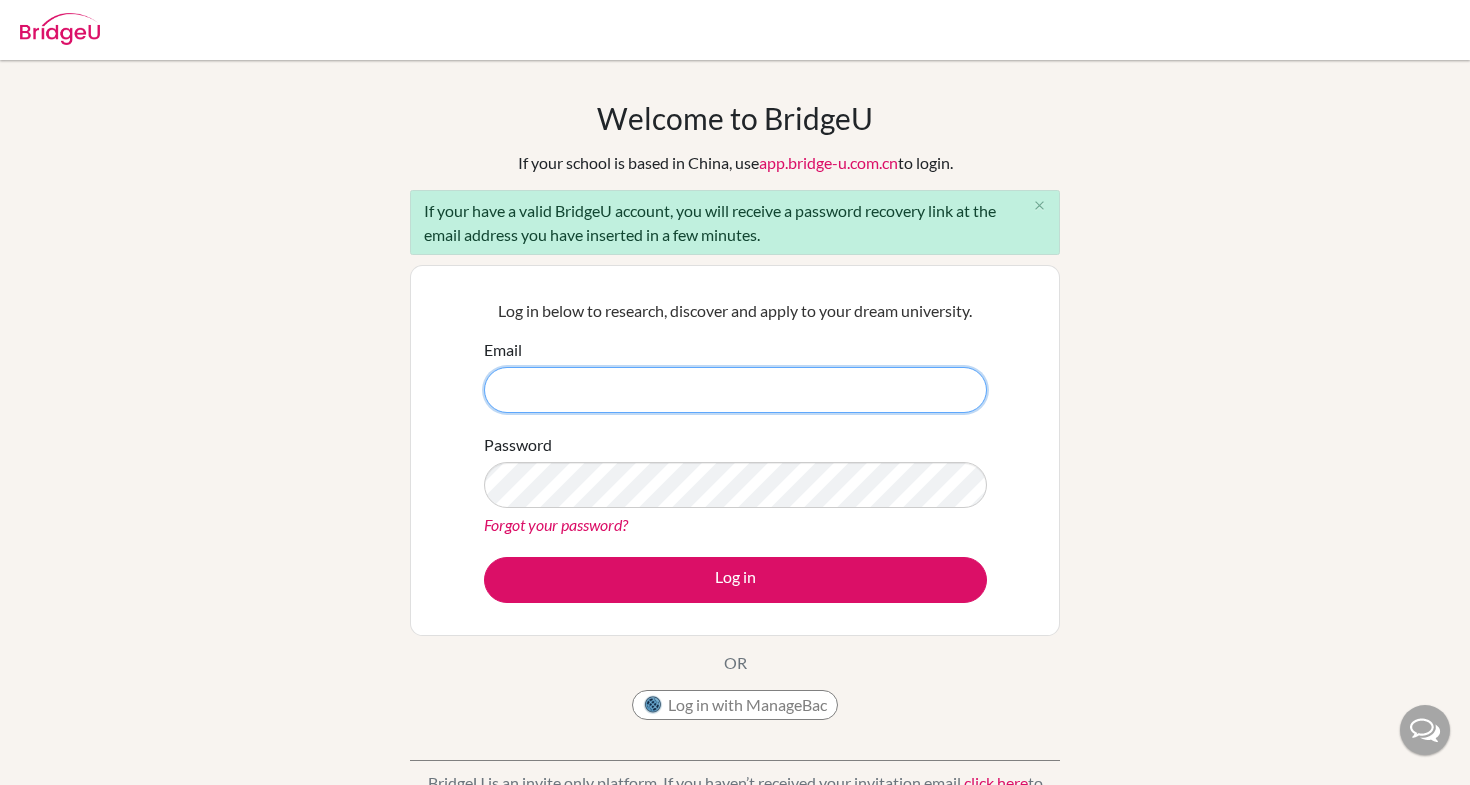 click on "Email" at bounding box center [735, 390] 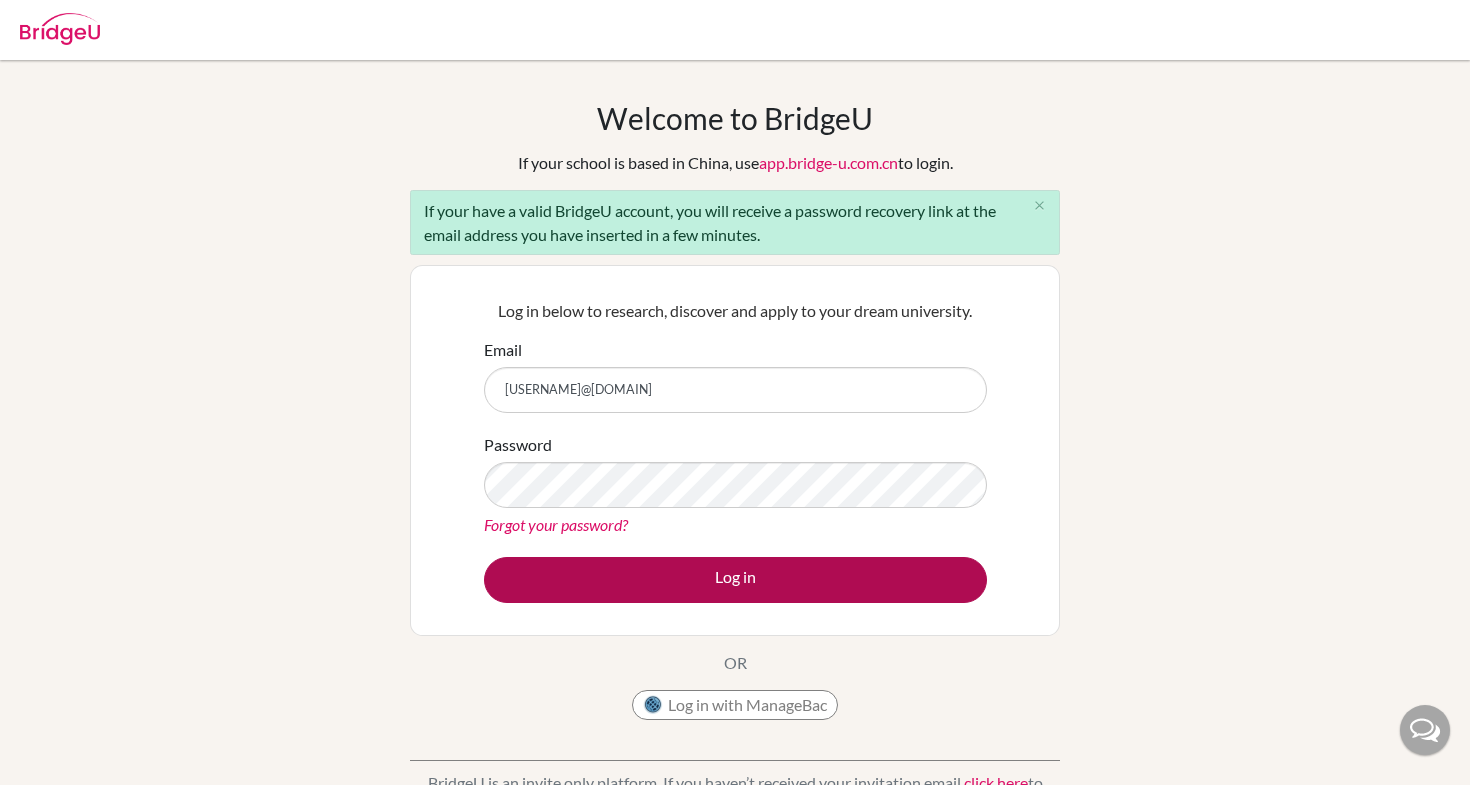 click on "Log in" at bounding box center (735, 580) 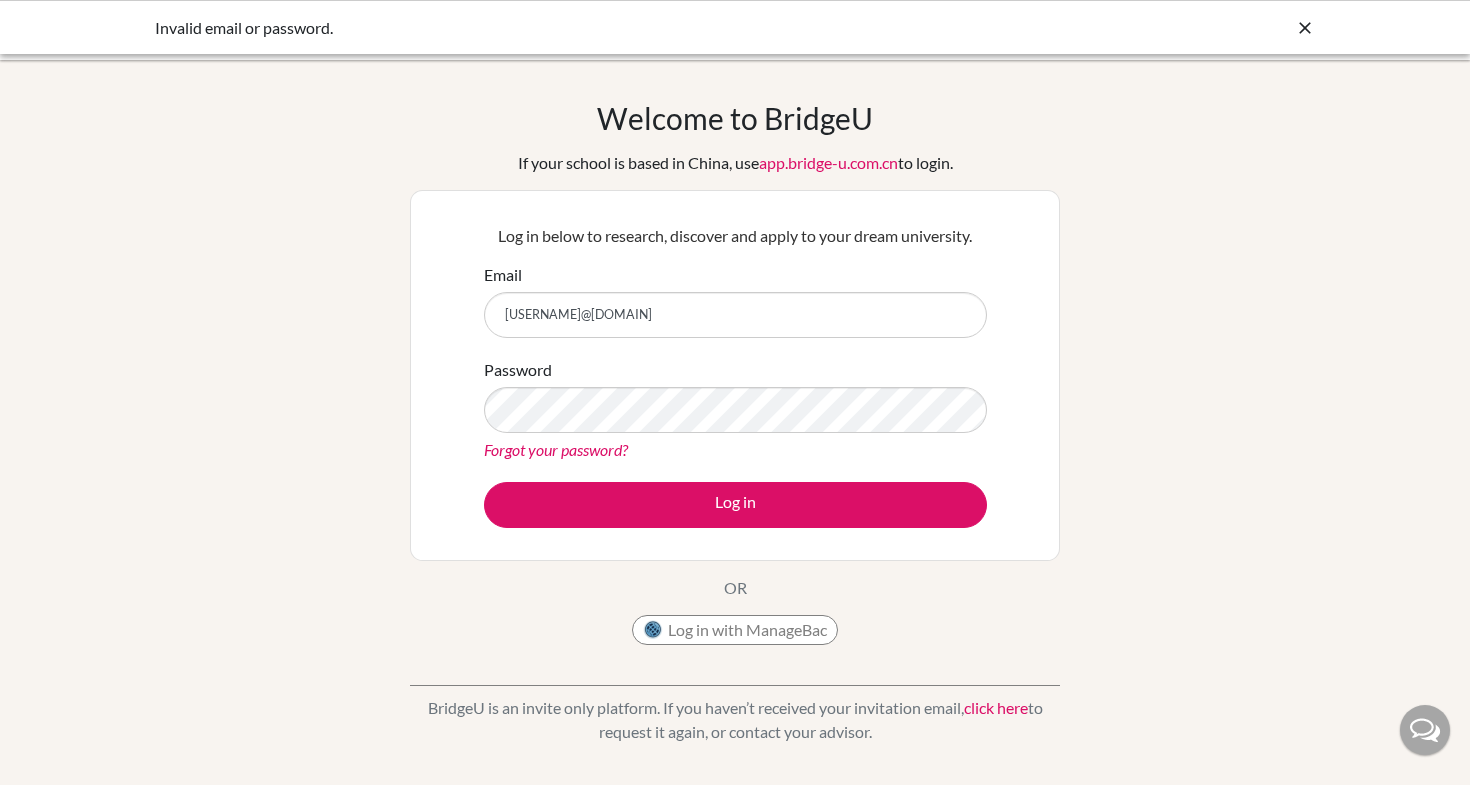 scroll, scrollTop: 0, scrollLeft: 0, axis: both 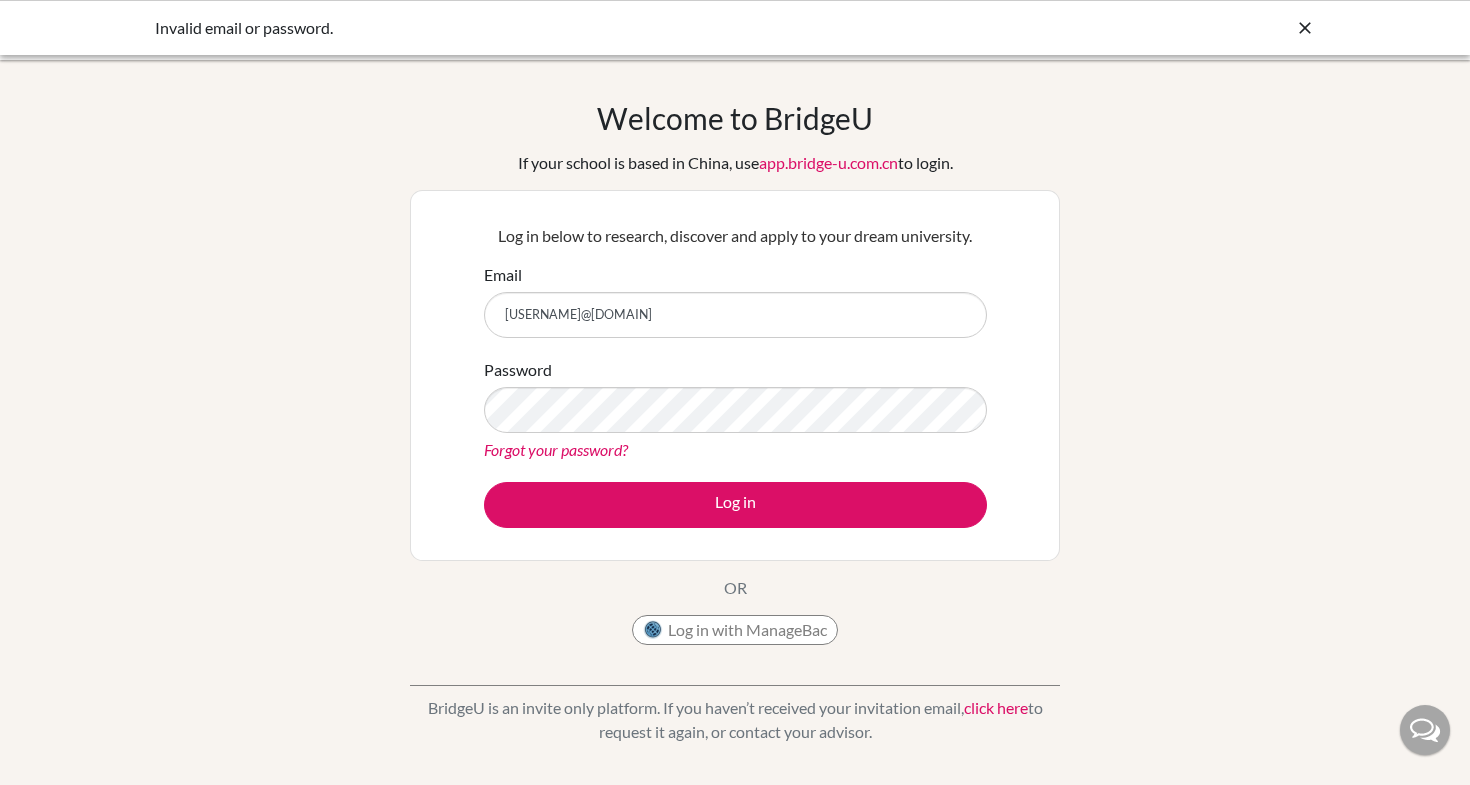 click on "Forgot your password?" at bounding box center (556, 449) 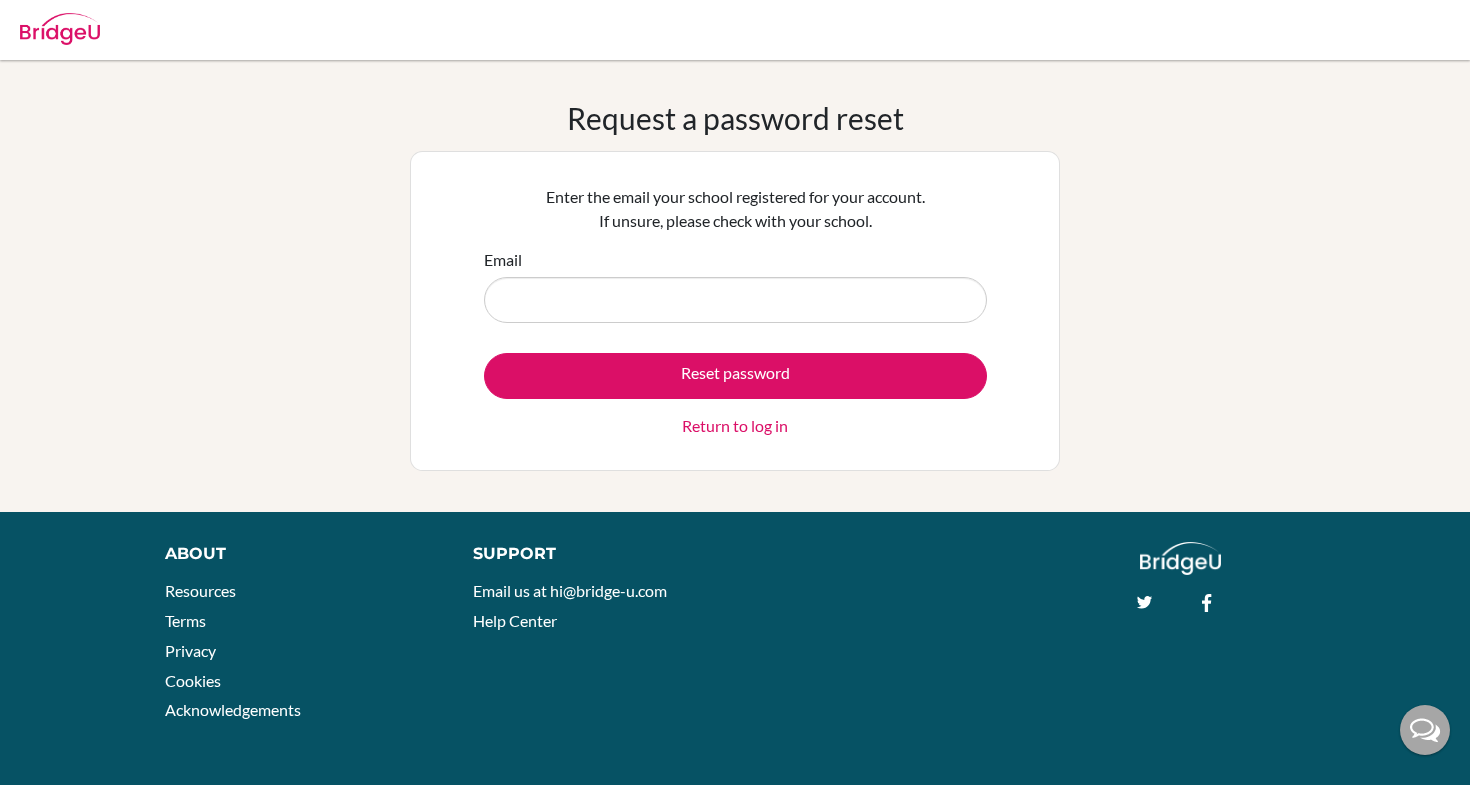 scroll, scrollTop: 0, scrollLeft: 0, axis: both 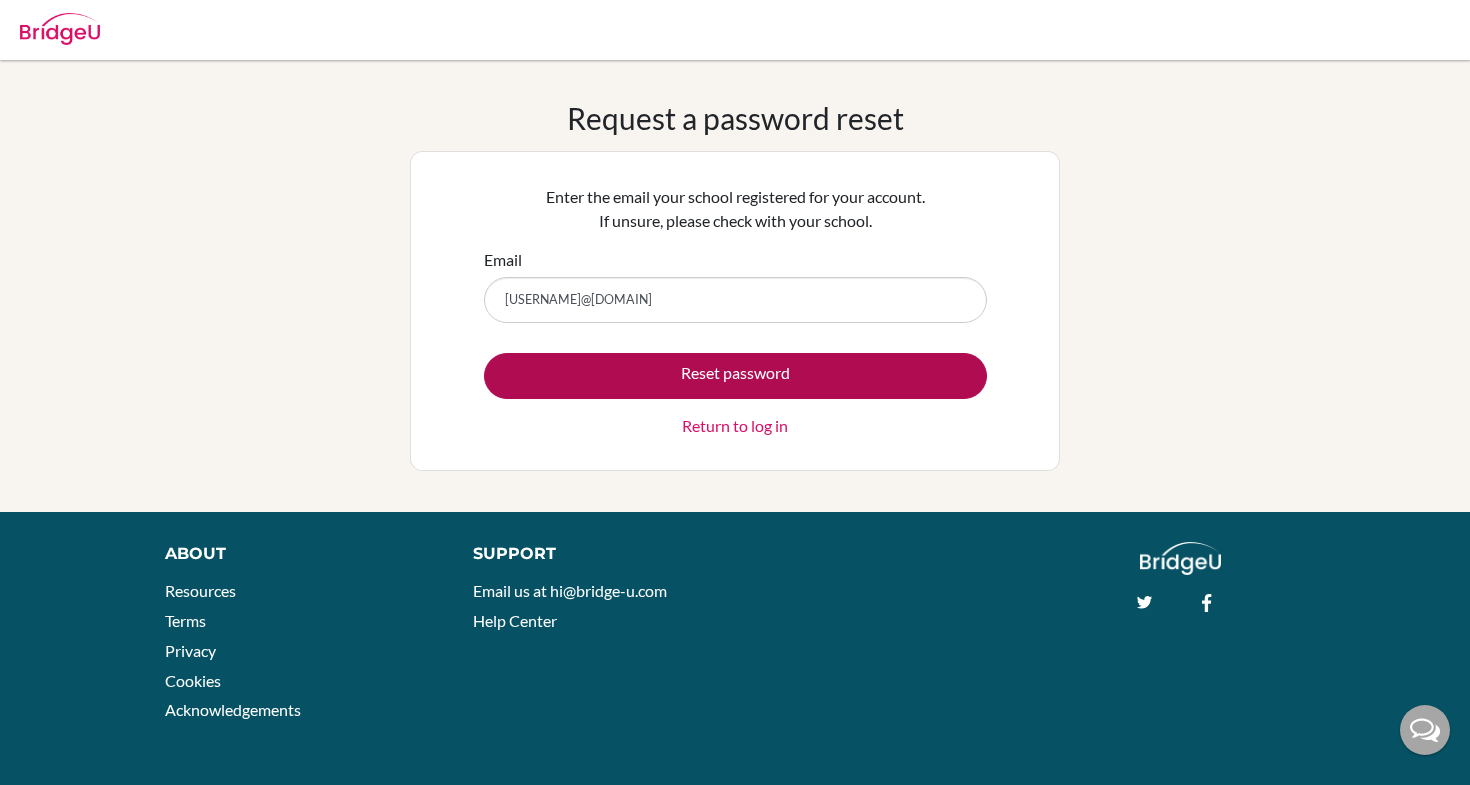 type on "darmeshova.ai@gmail.com" 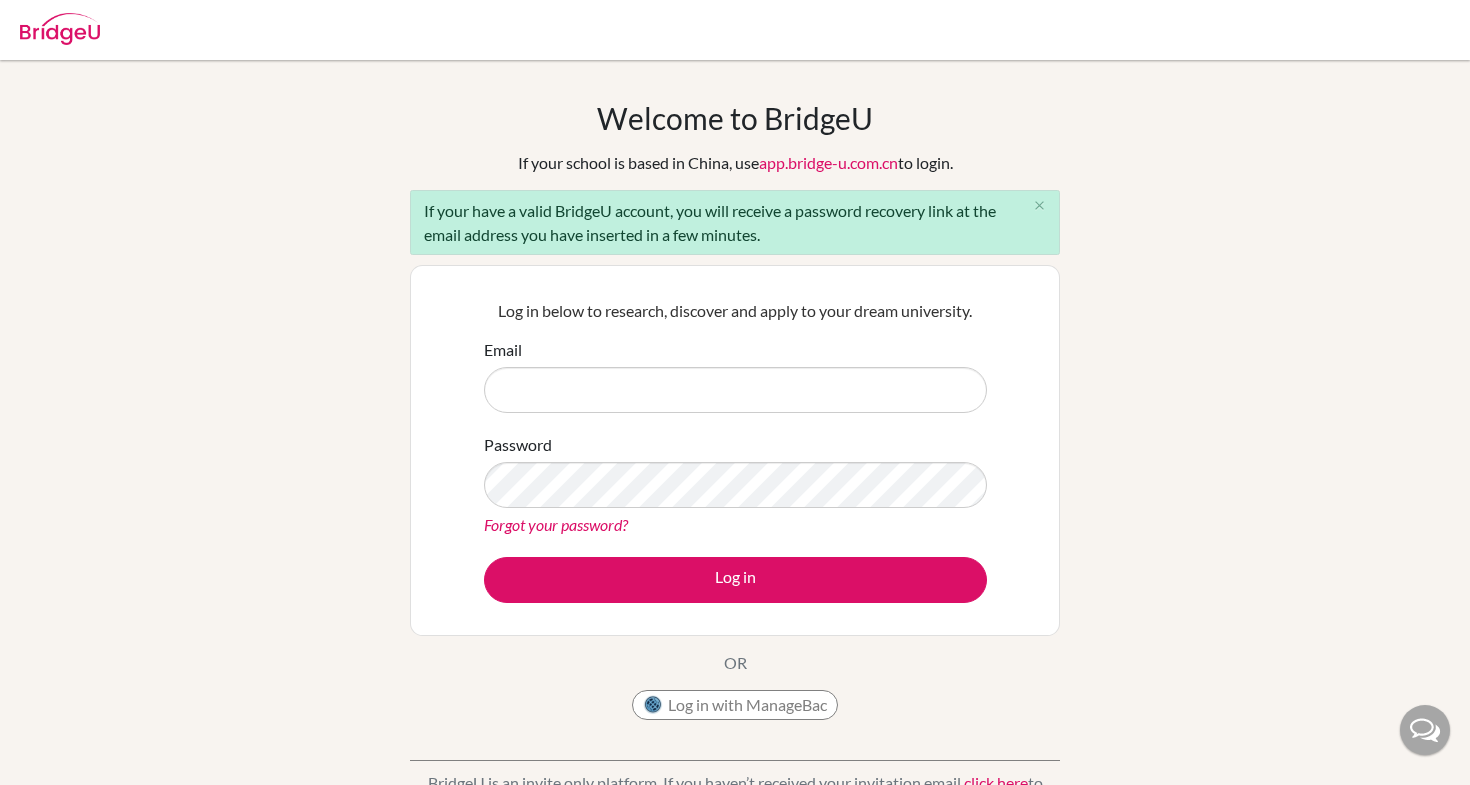 scroll, scrollTop: 0, scrollLeft: 0, axis: both 